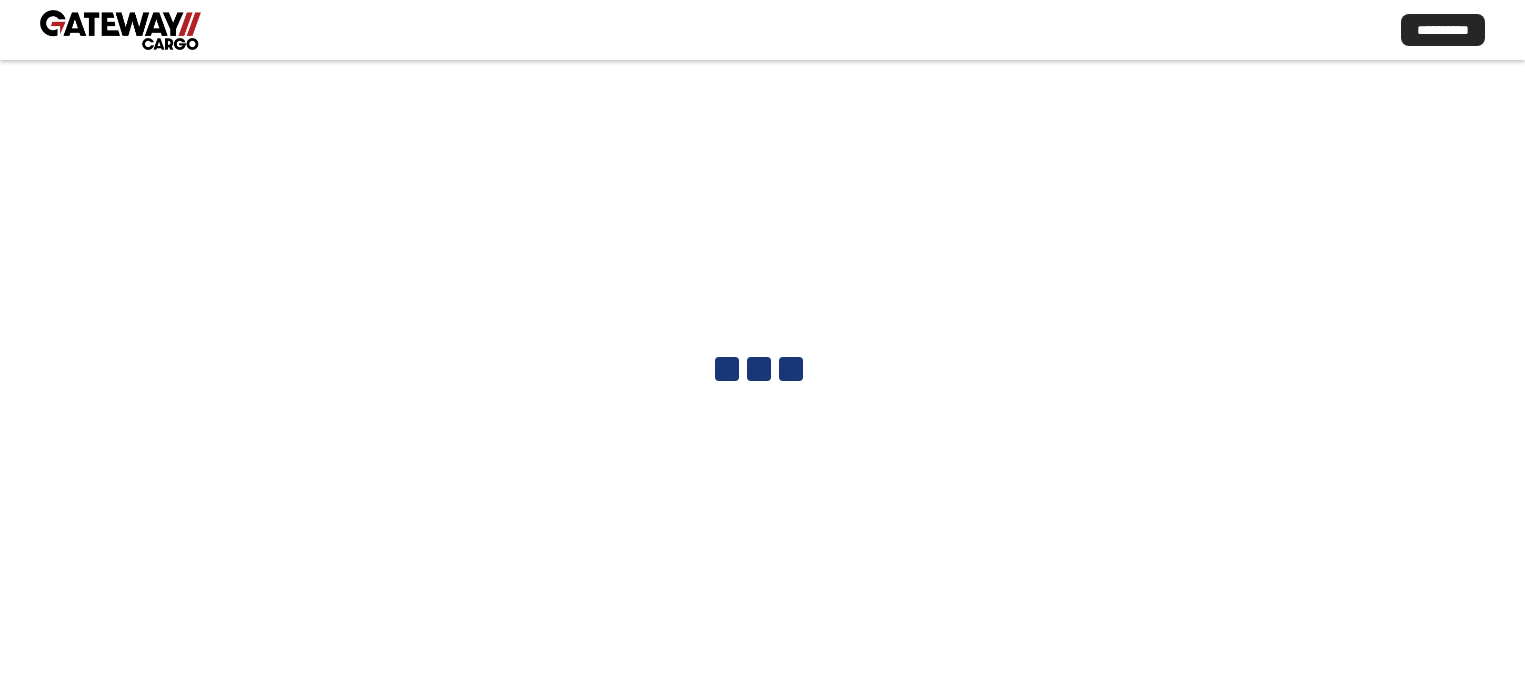 scroll, scrollTop: 0, scrollLeft: 0, axis: both 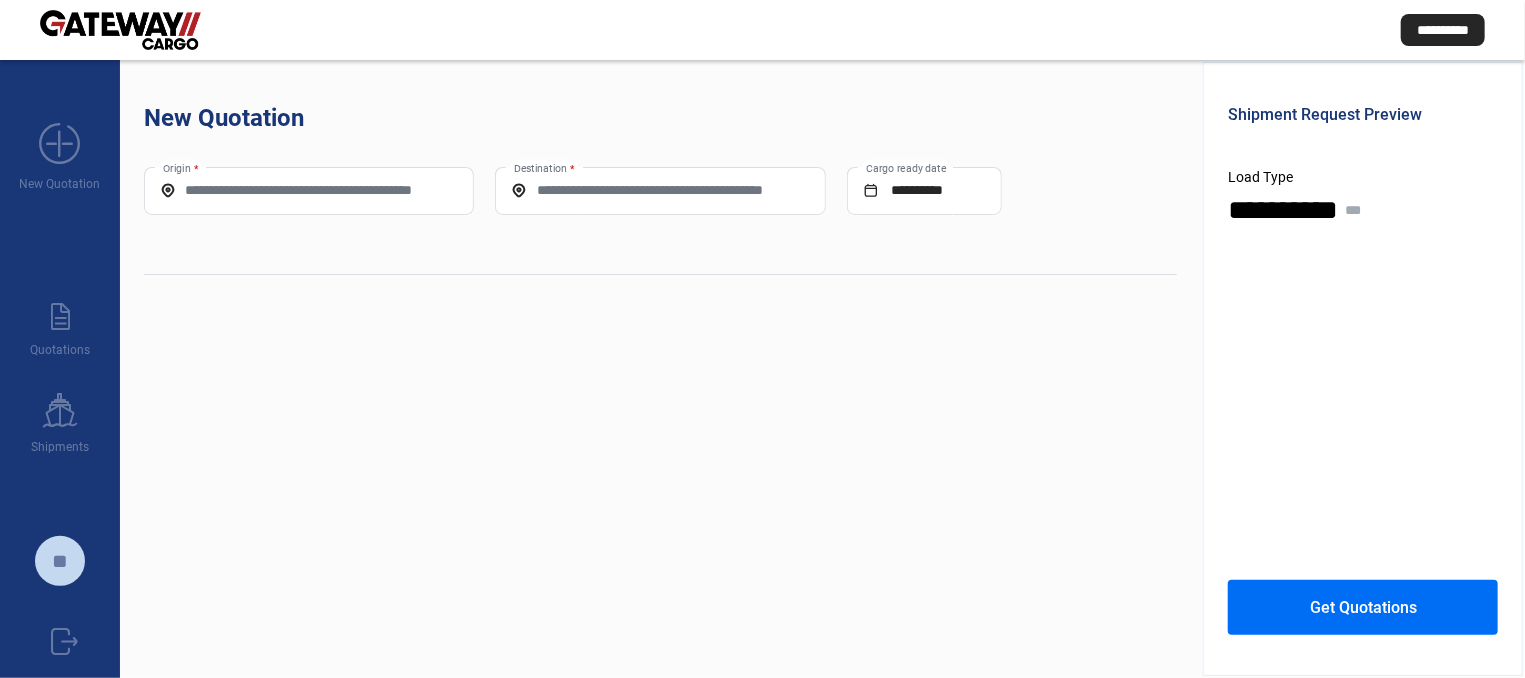 click on "Origin *" at bounding box center [309, 190] 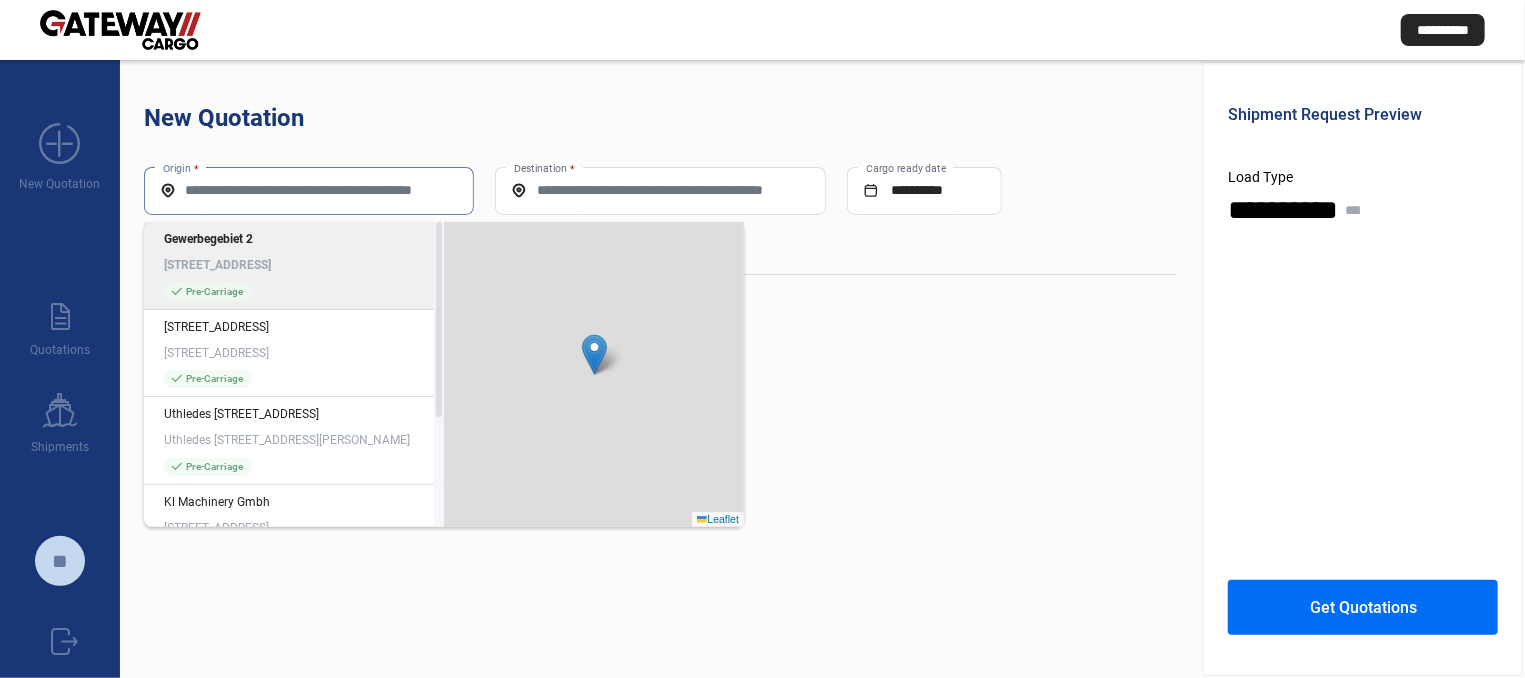 paste on "**********" 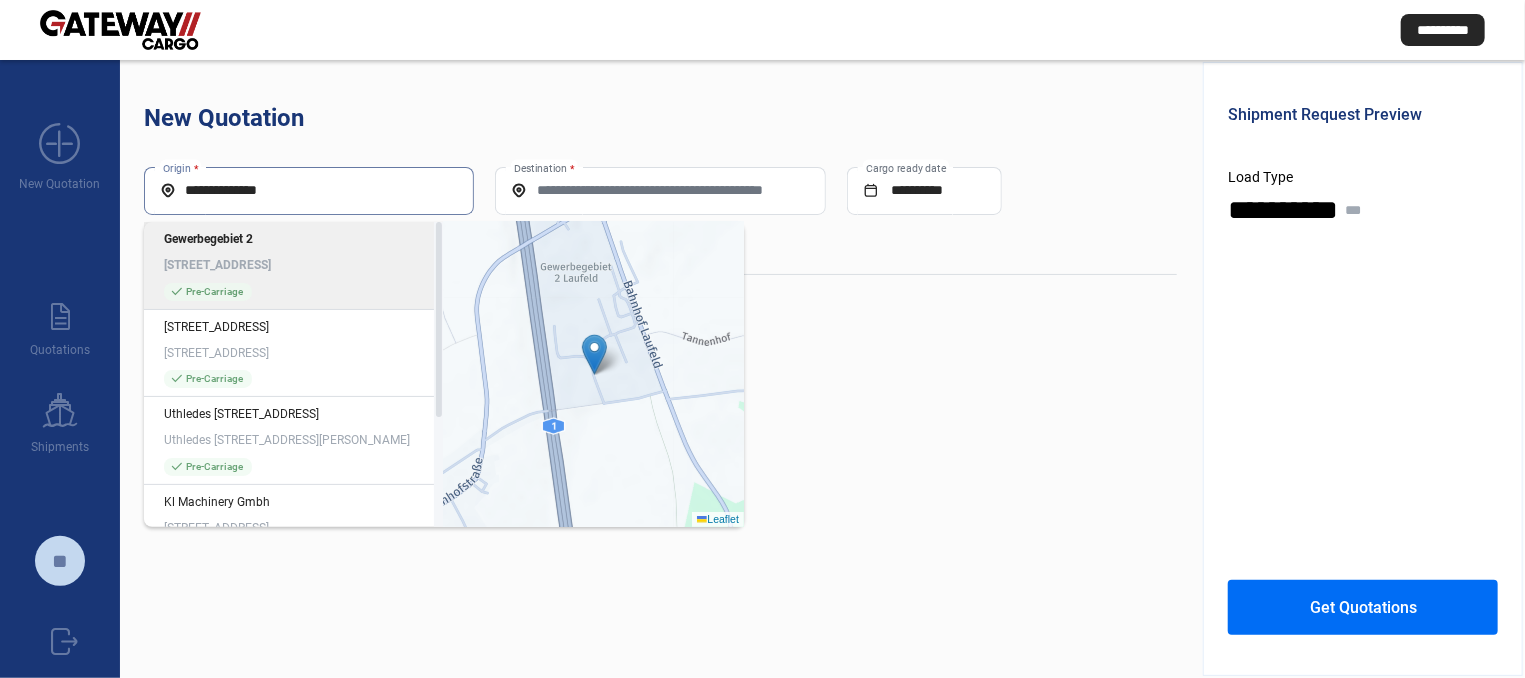 click on "**********" at bounding box center [309, 190] 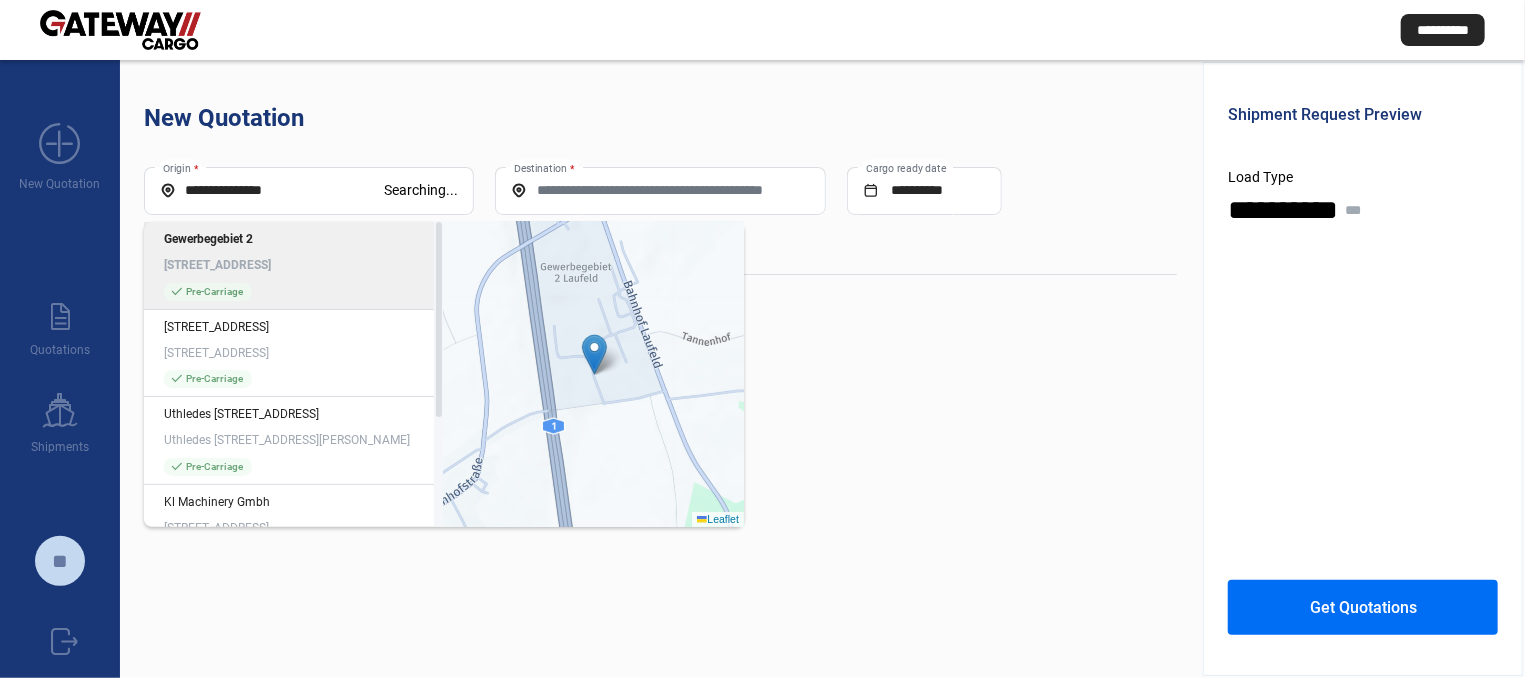 click on "**********" at bounding box center [272, 190] 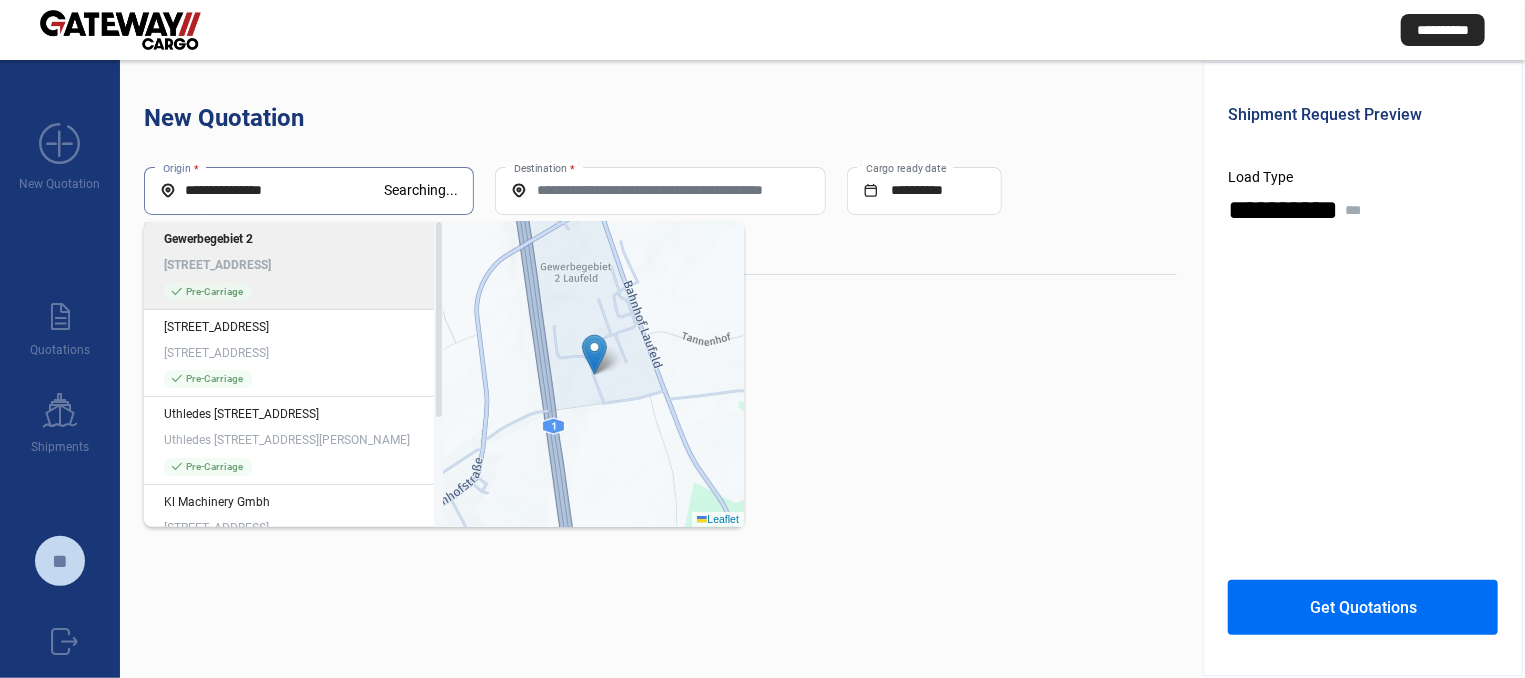 paste on "*****" 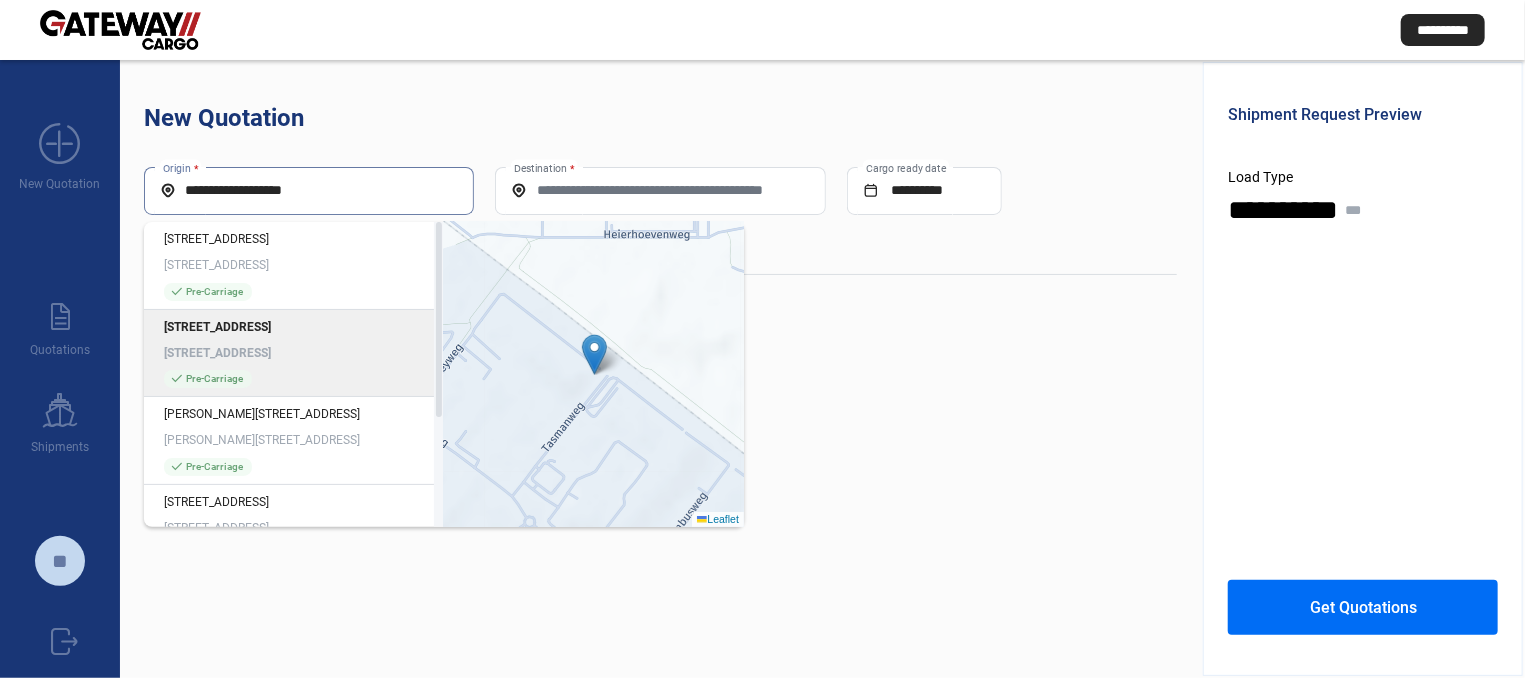 click on "[STREET_ADDRESS]" 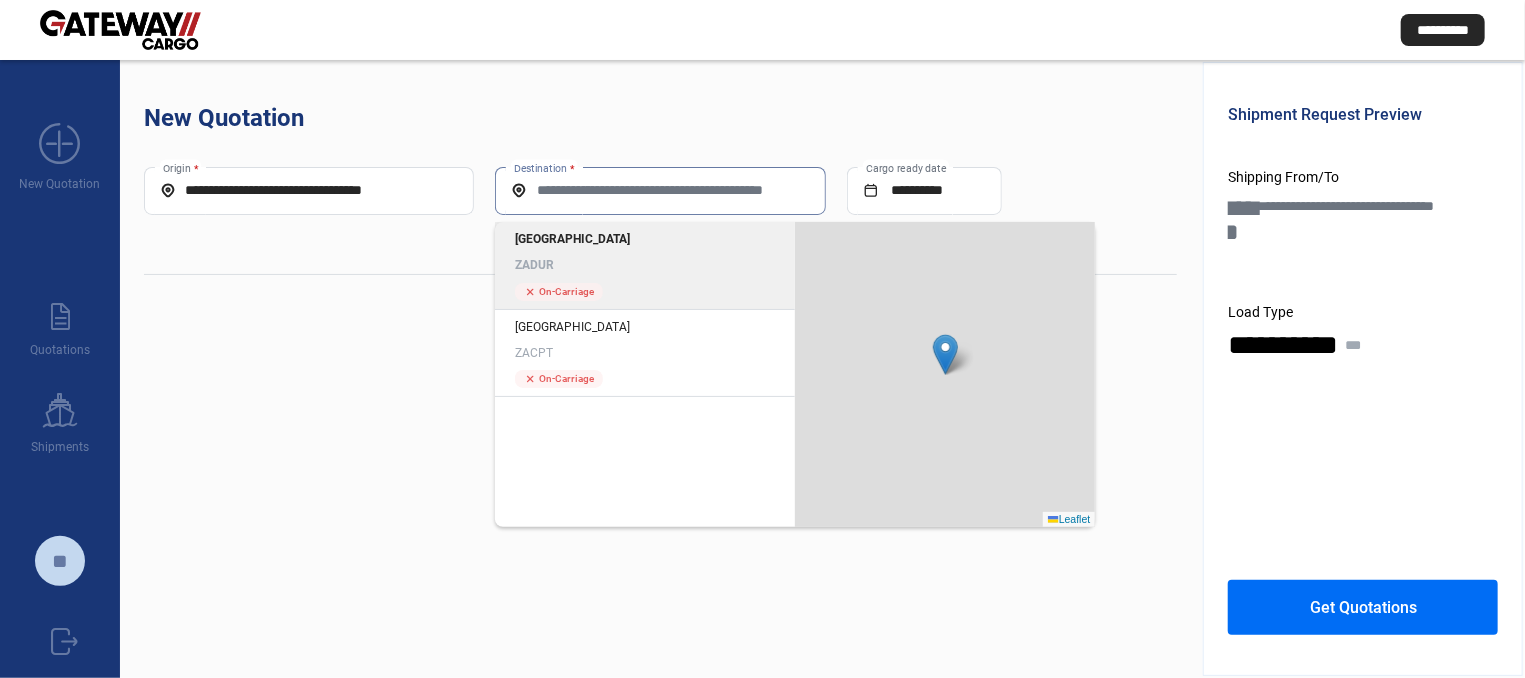 click on "Destination *" at bounding box center (660, 190) 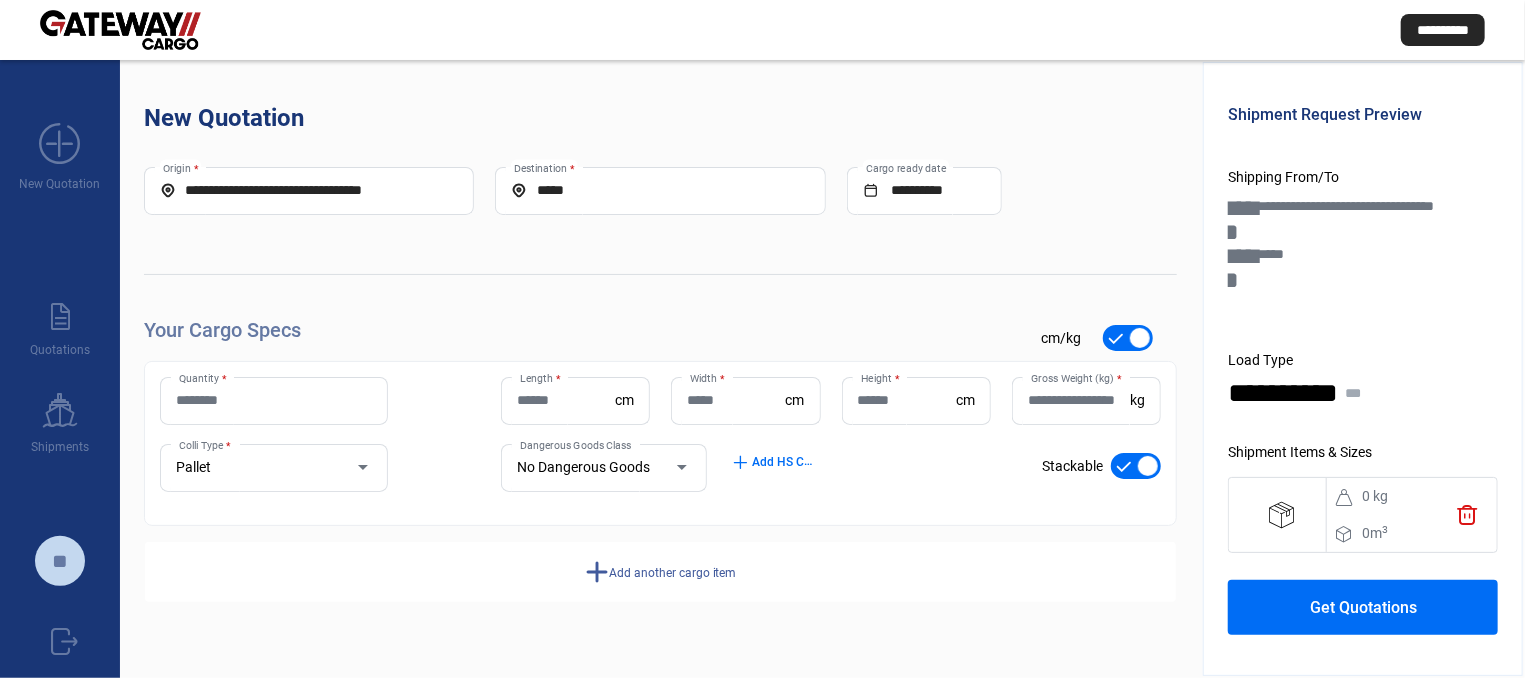 click at bounding box center [1148, 466] 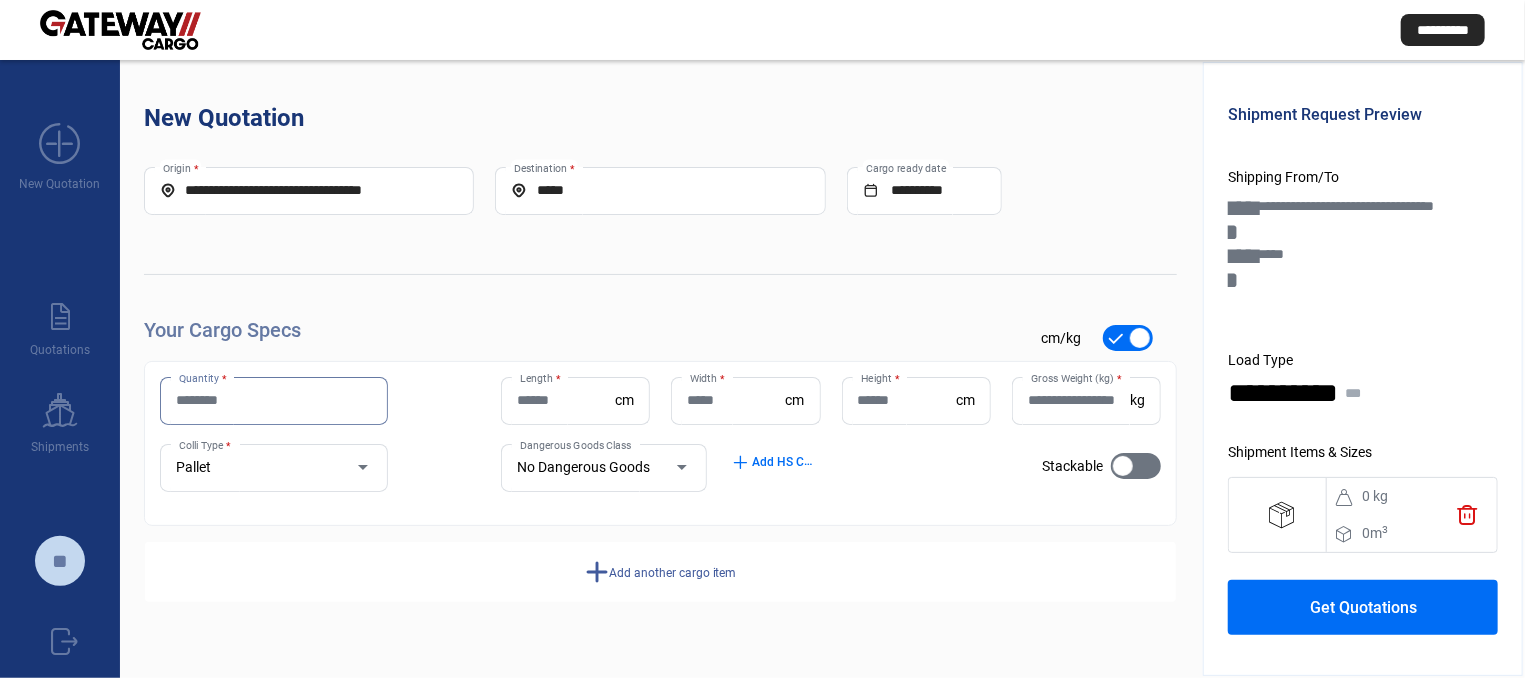 click on "Quantity *" at bounding box center (274, 400) 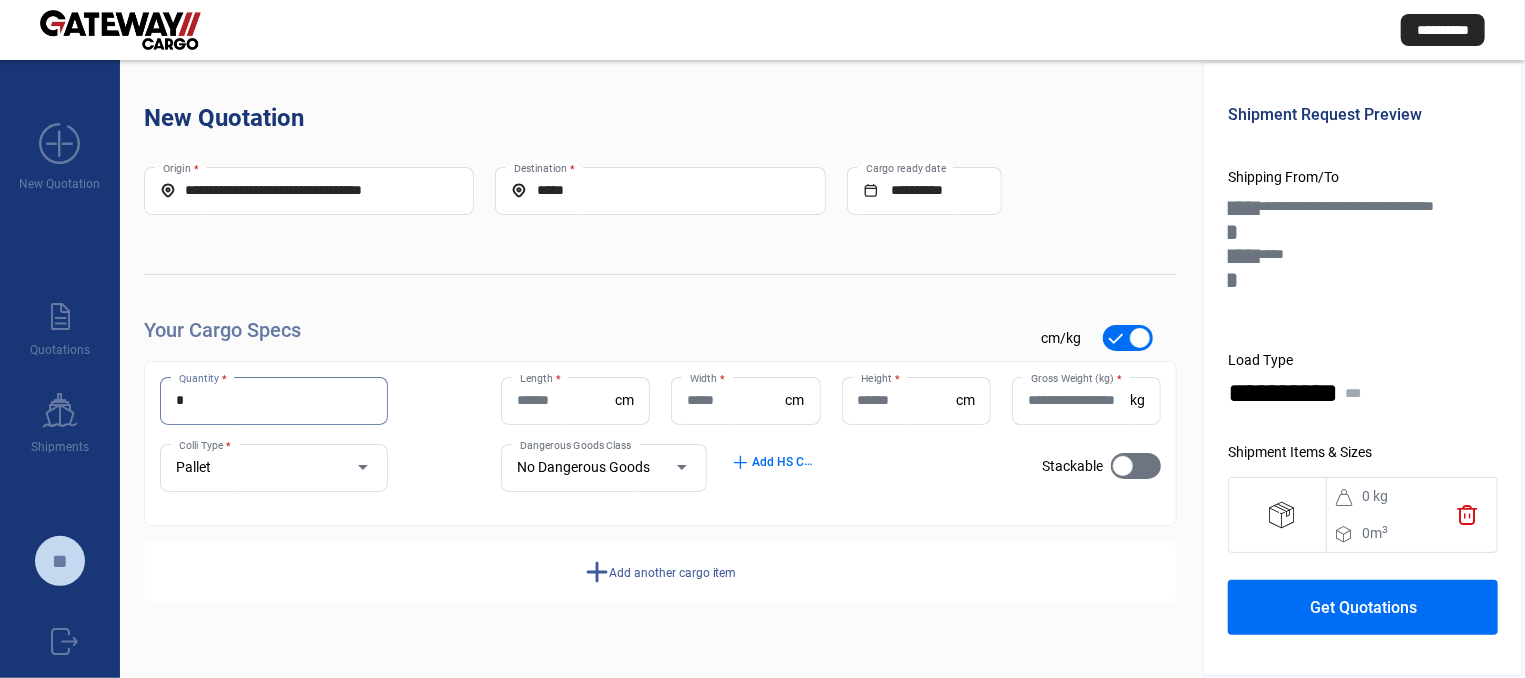 type on "*" 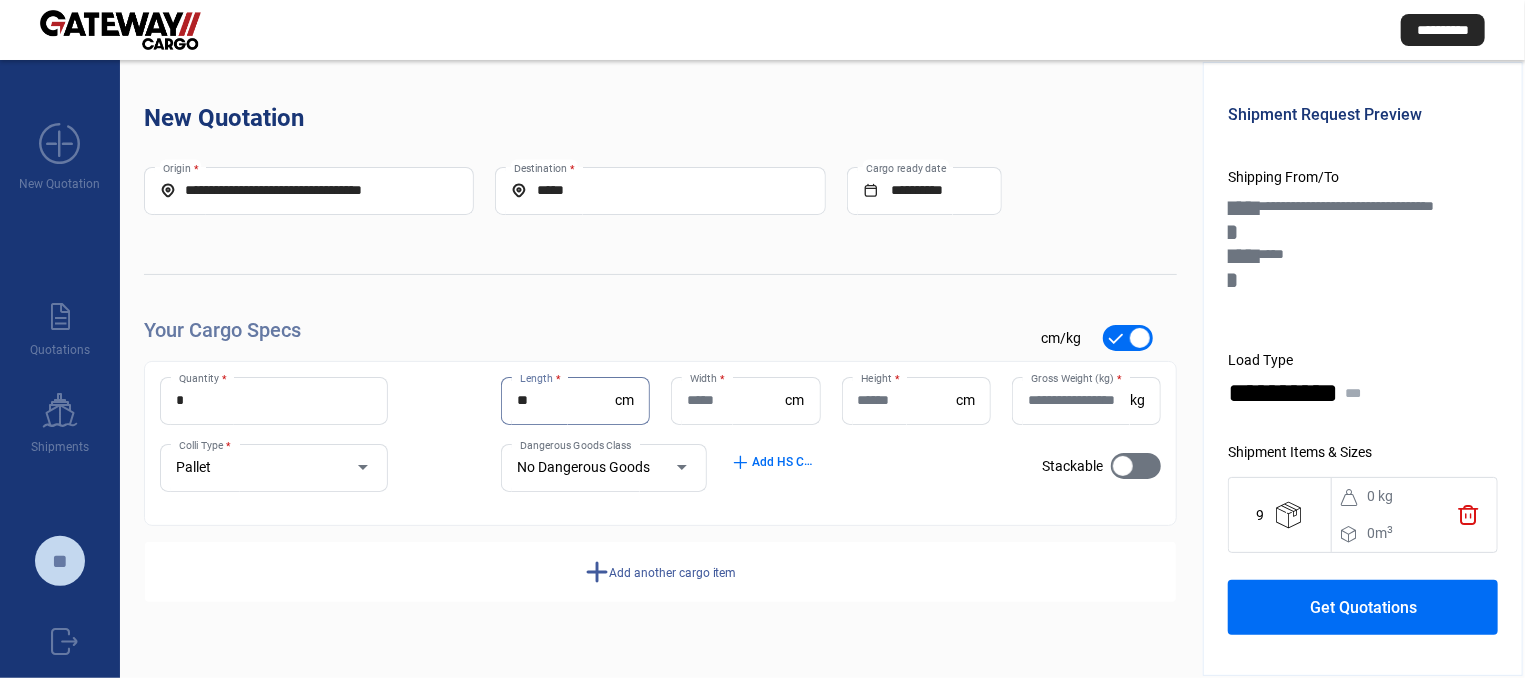 type on "**" 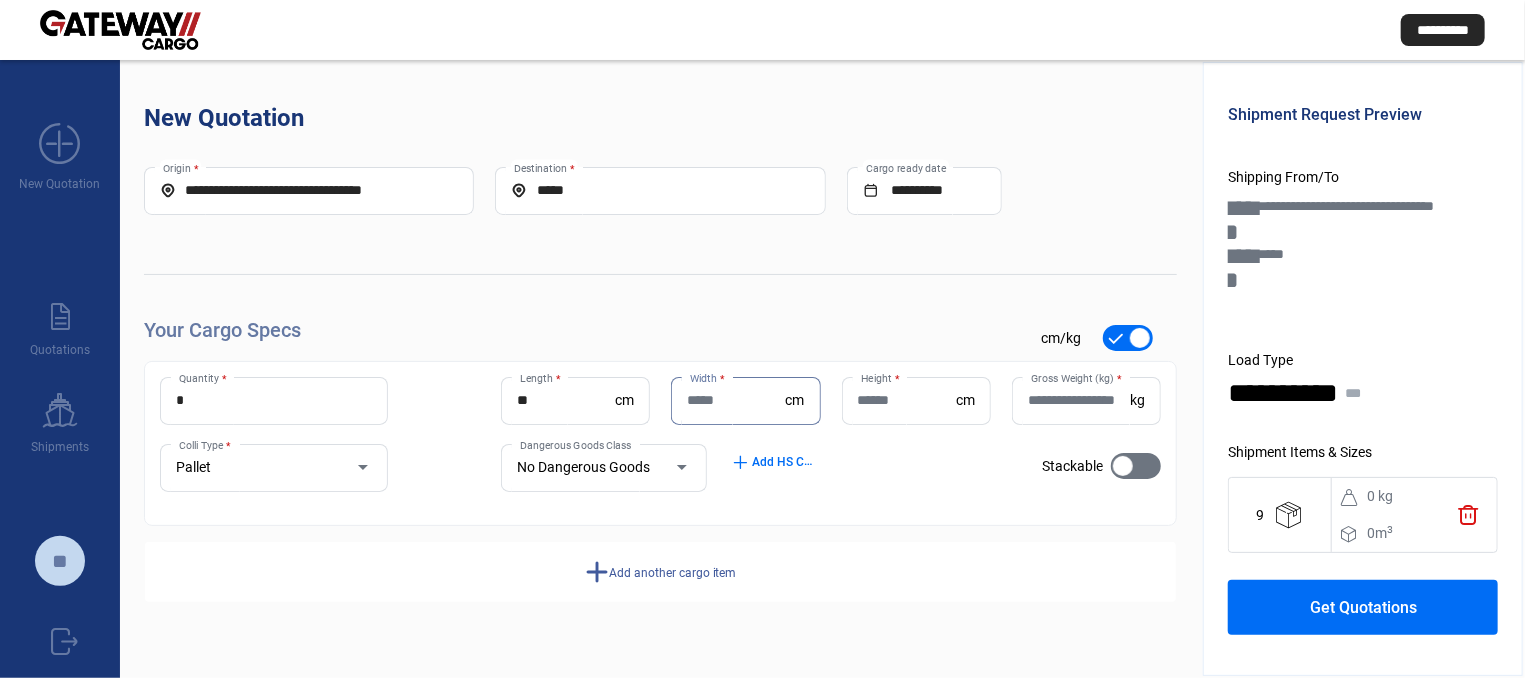 click on "Width  *" at bounding box center [736, 400] 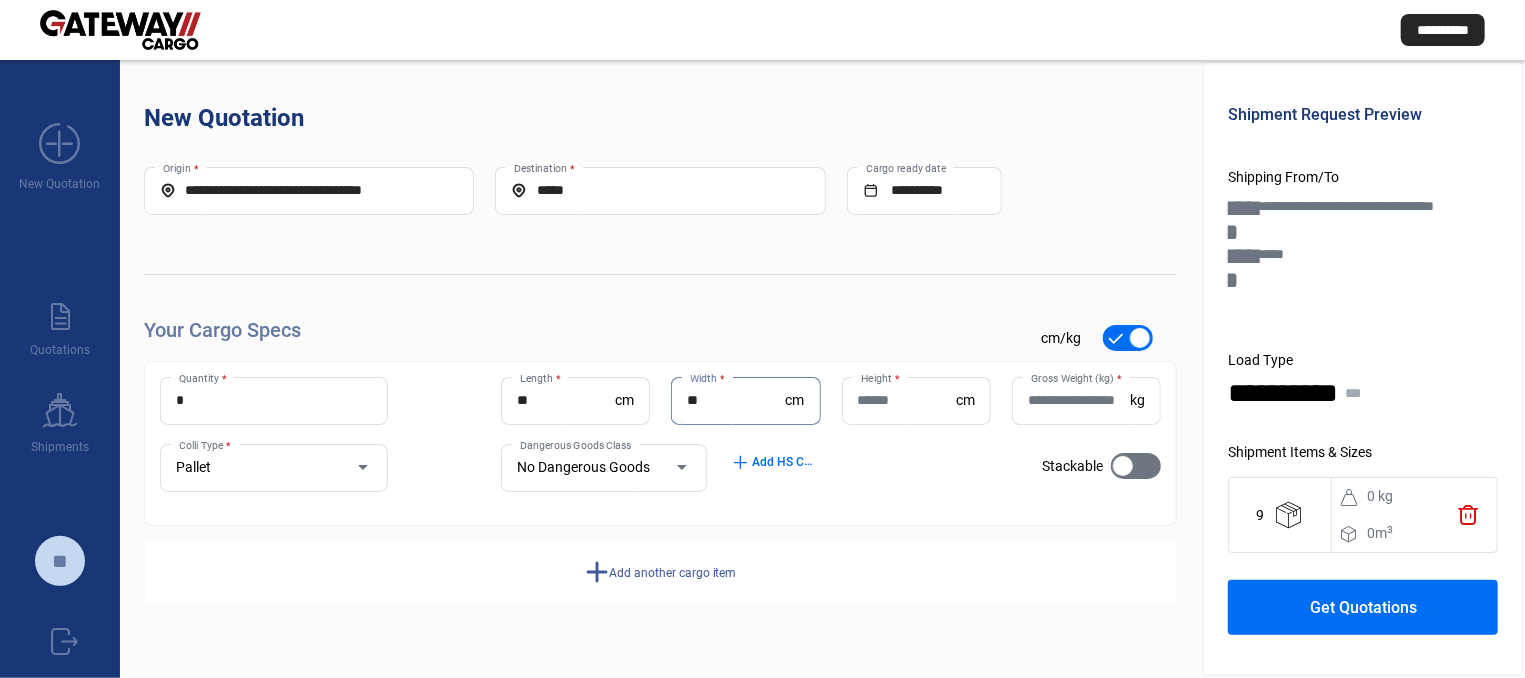 type on "**" 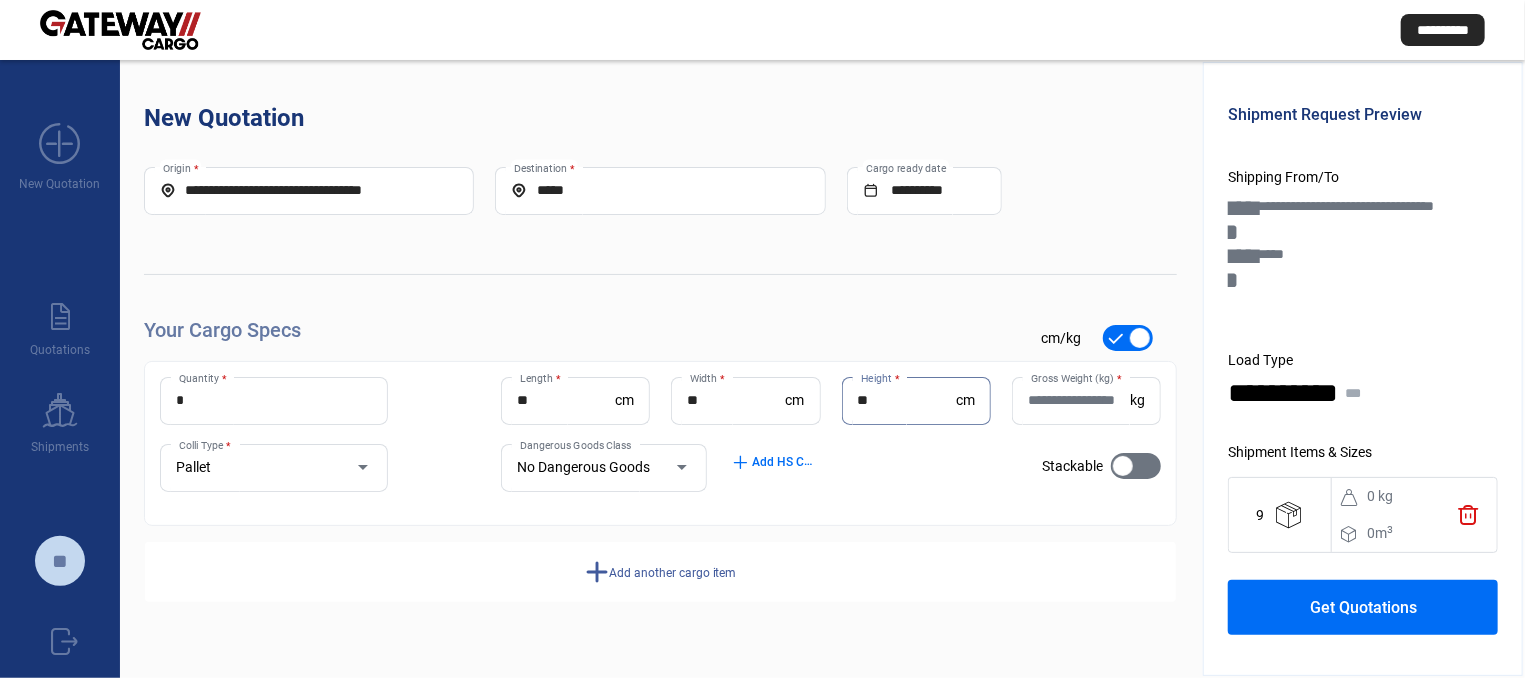 type on "**" 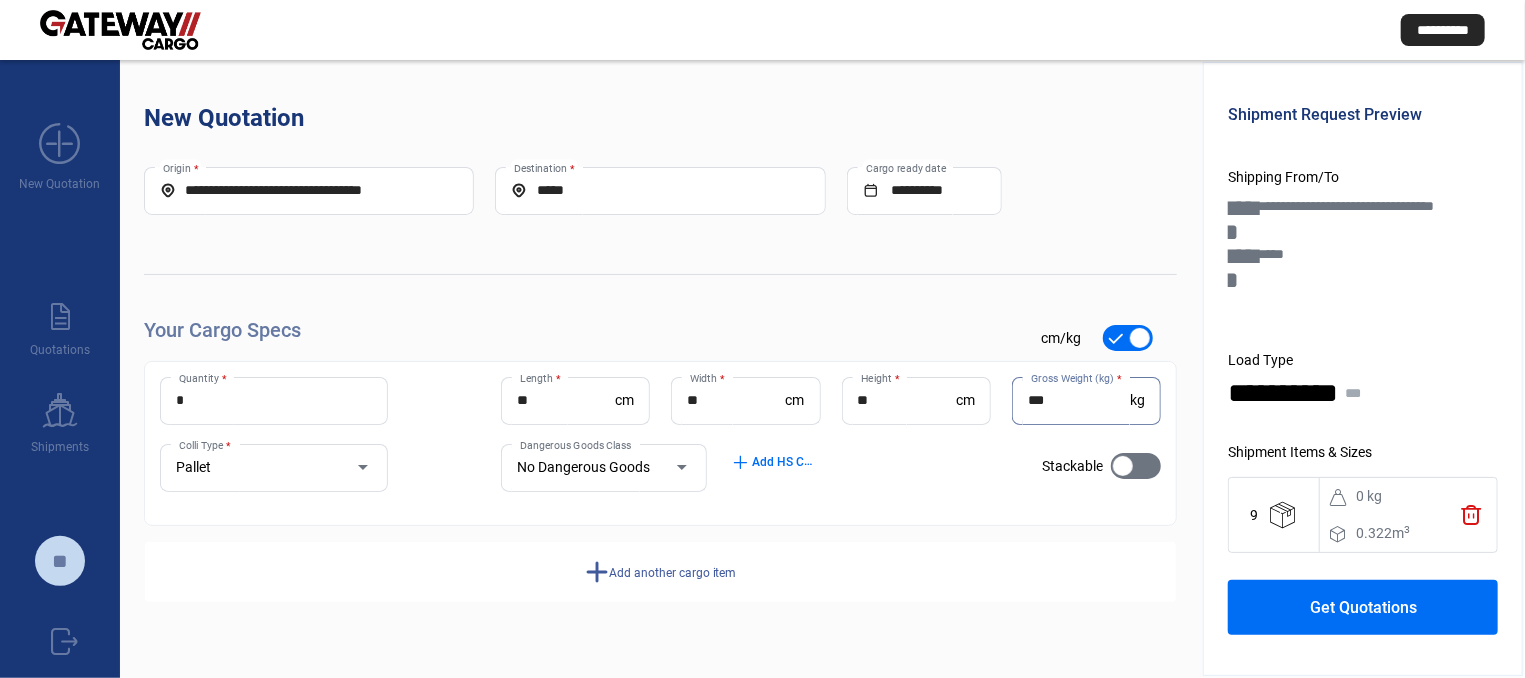 click on "add  Add another cargo item" 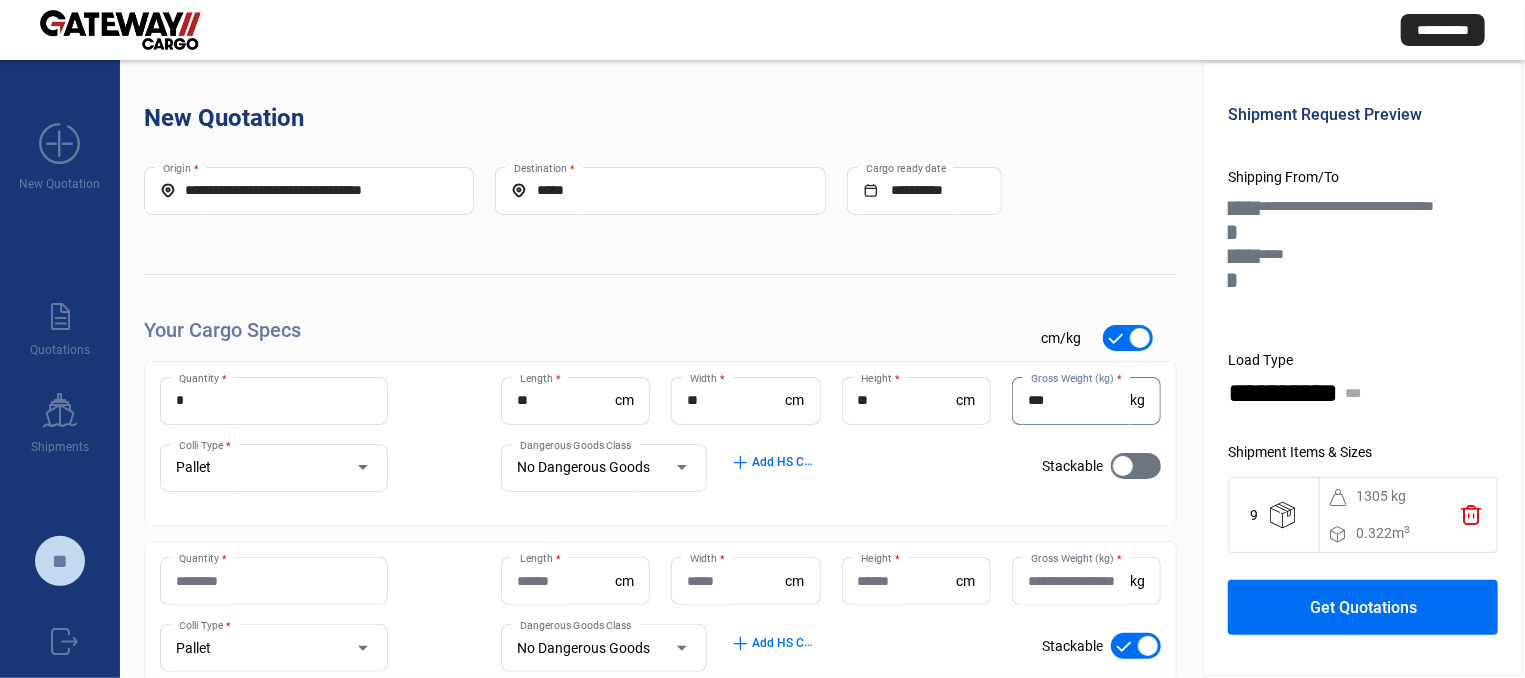 click on "***" at bounding box center [1079, 400] 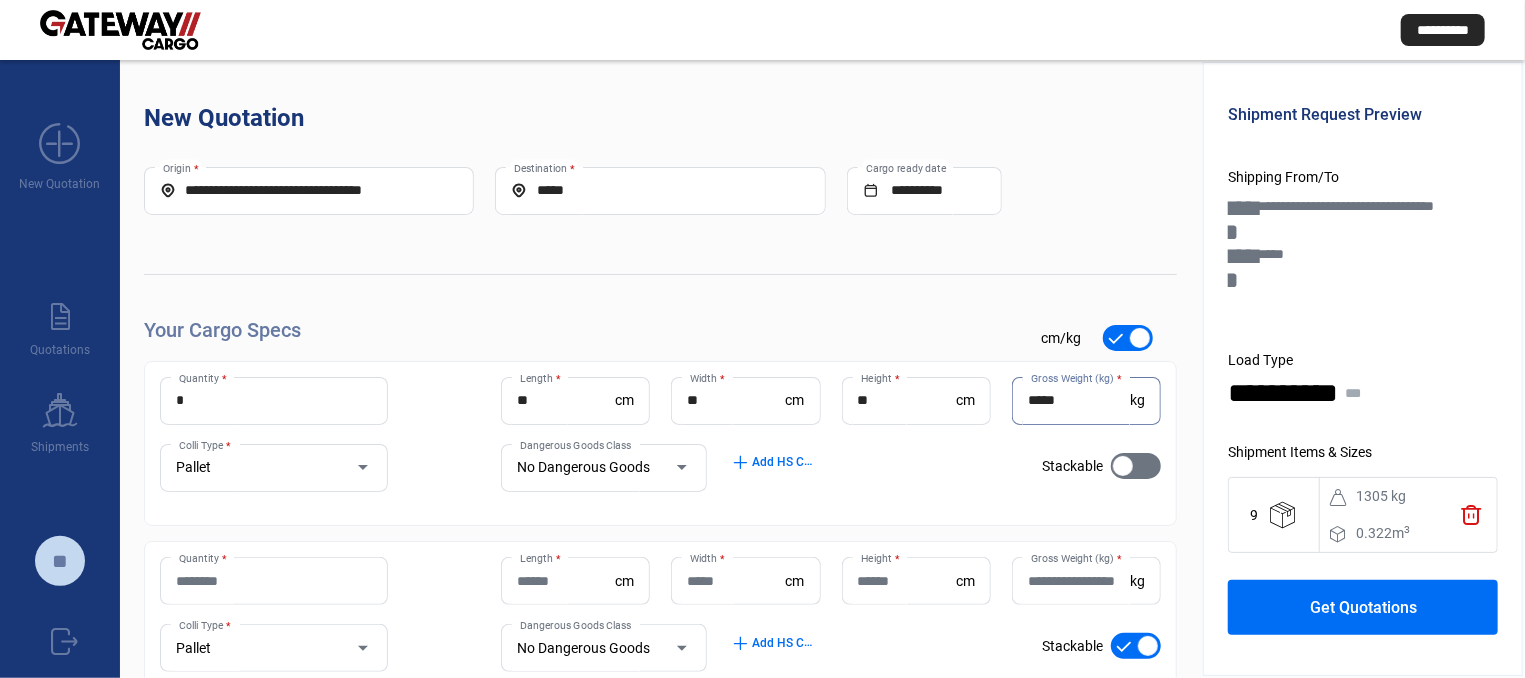 click on "check_mark    Stackable" 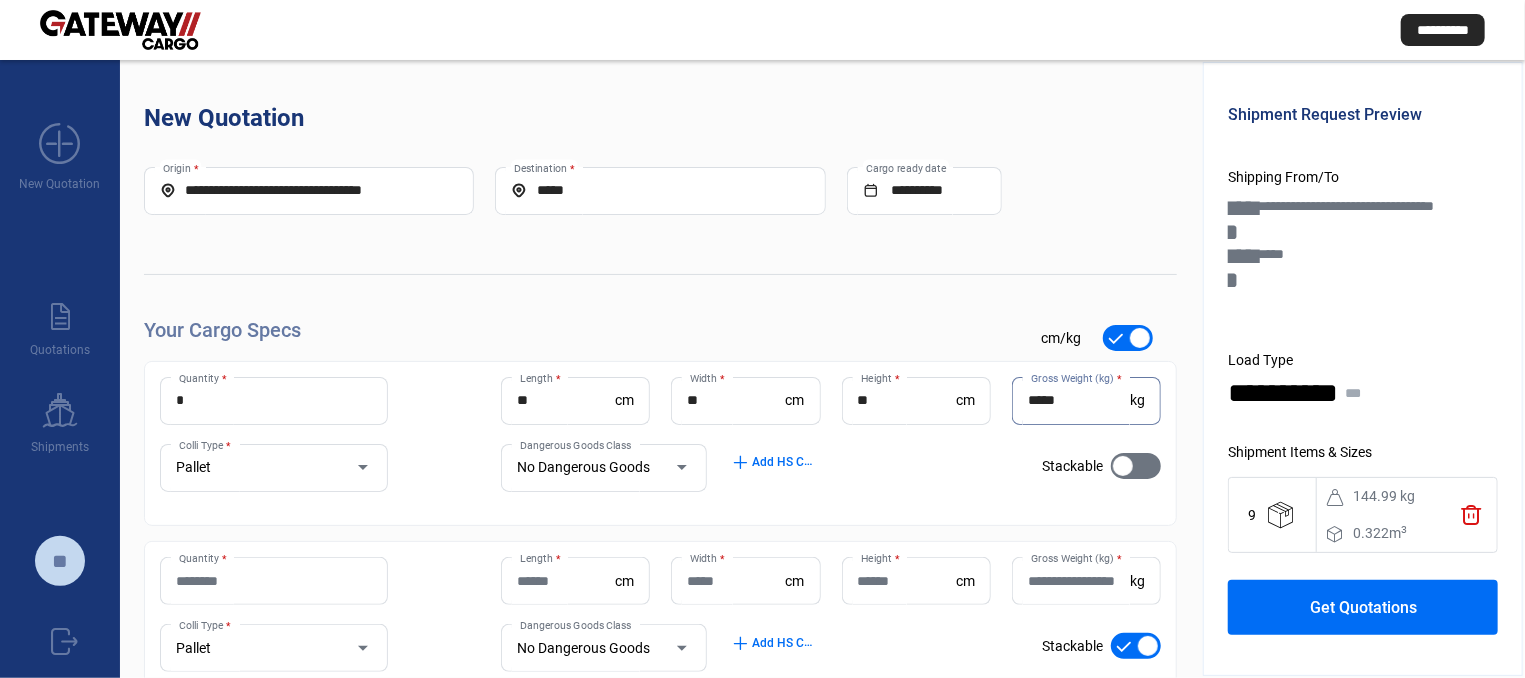 click on "*****" at bounding box center (1079, 400) 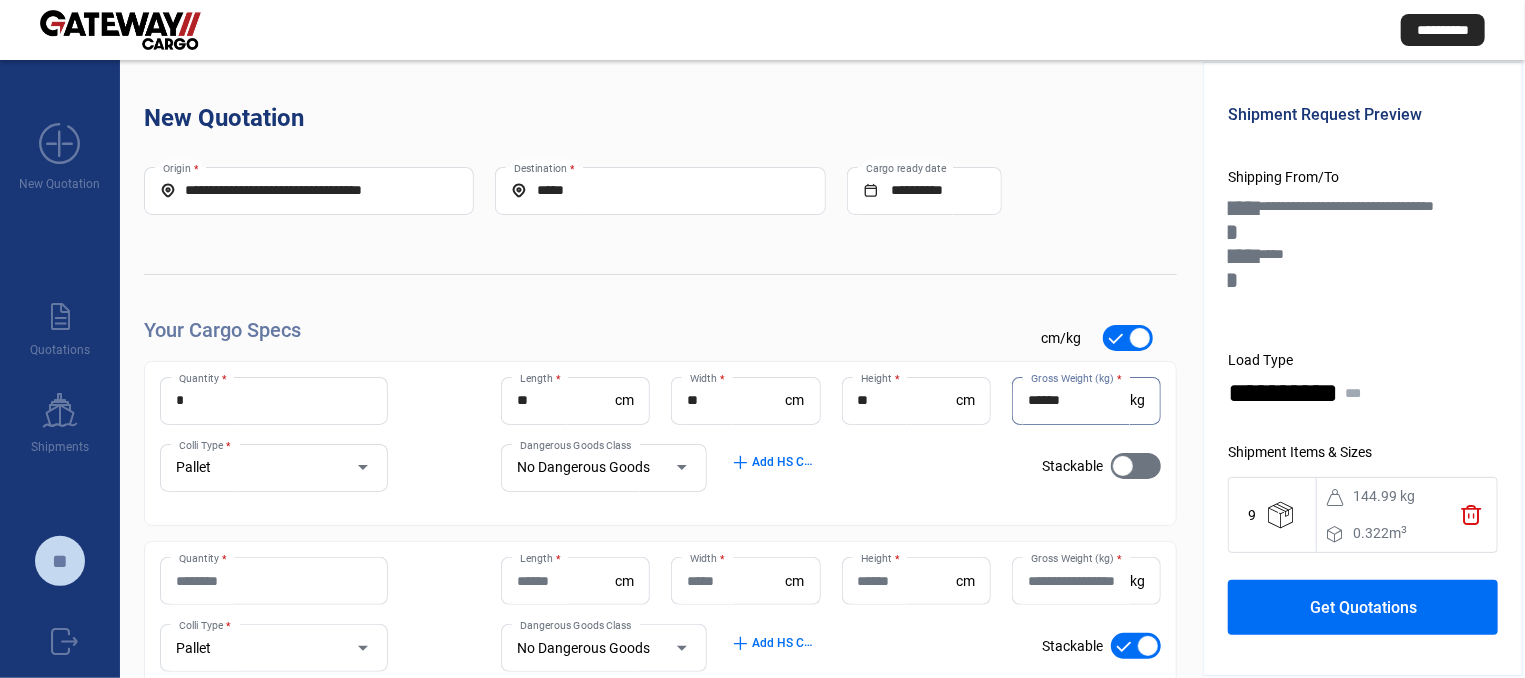 click on "check_mark    Stackable" 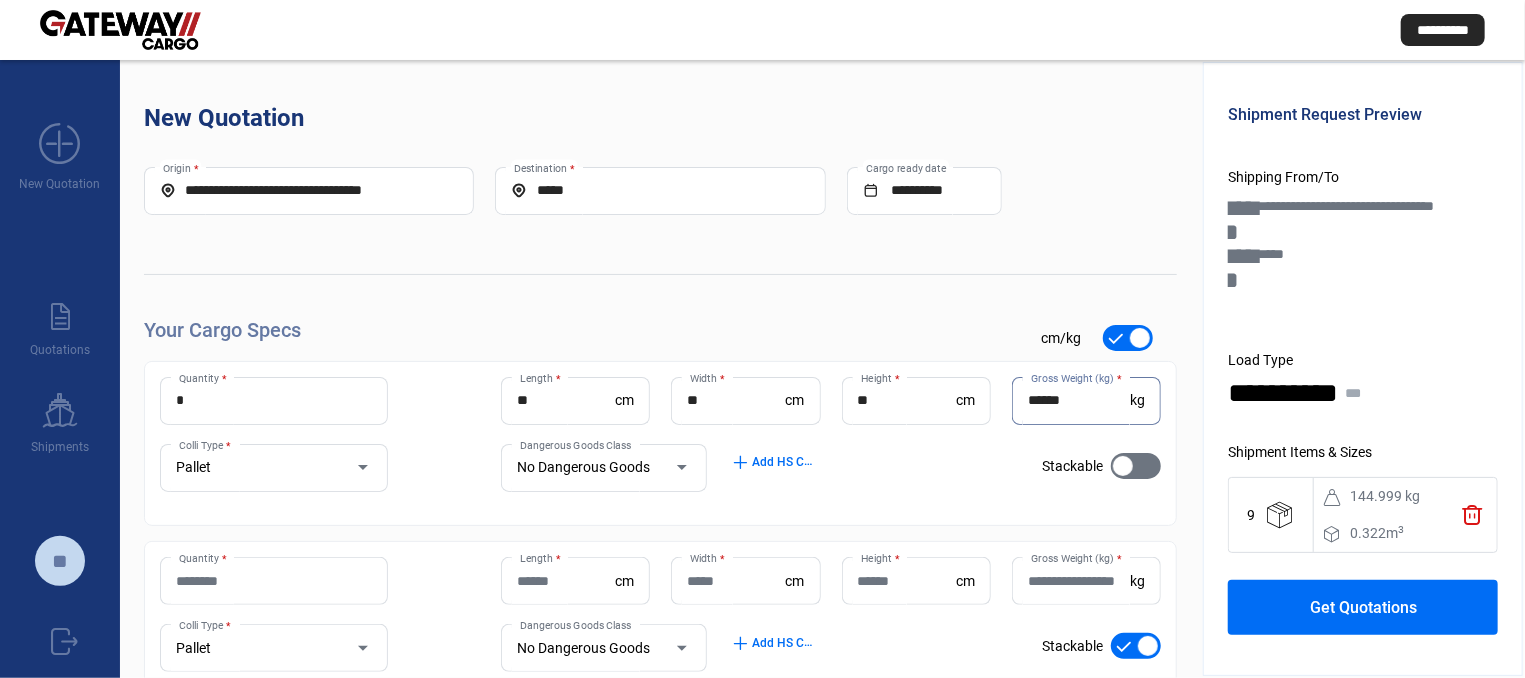 click on "******" at bounding box center [1079, 400] 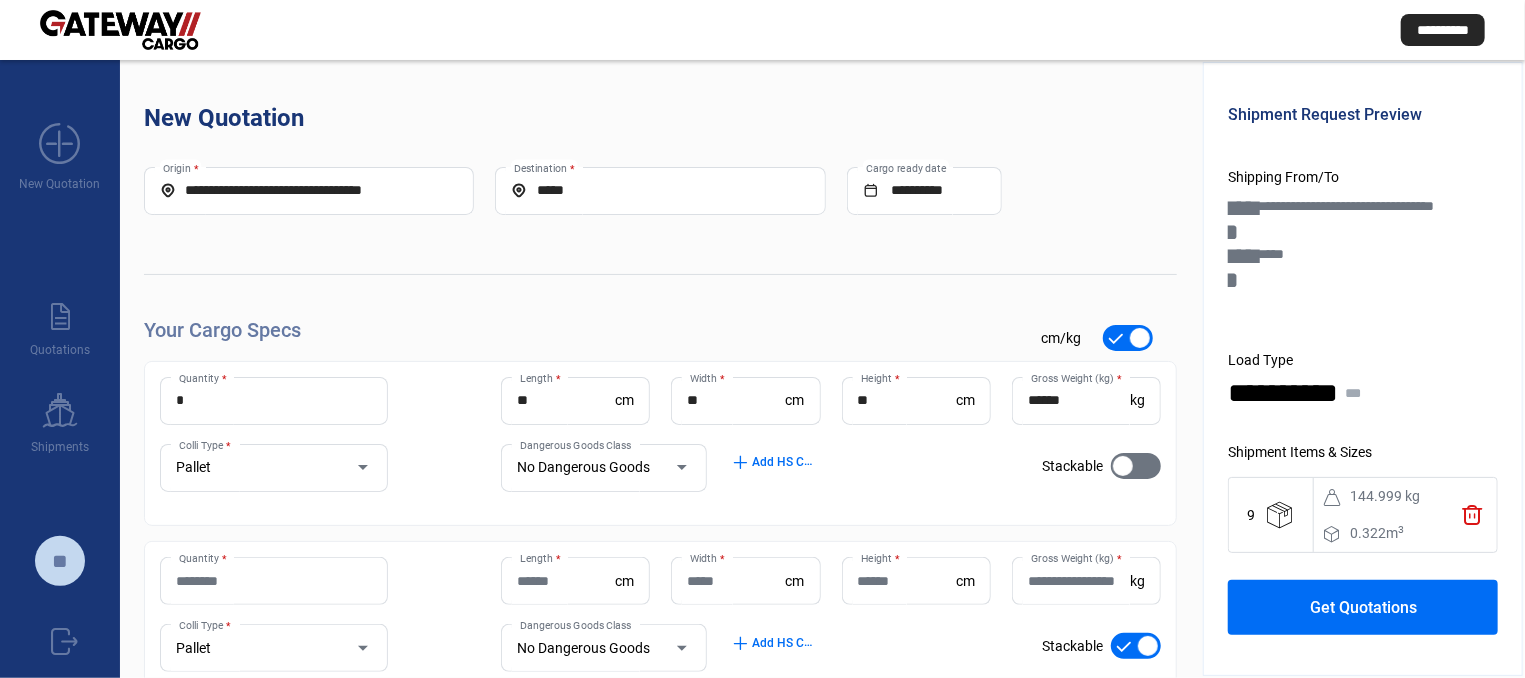 click on "add  Add HS Codes" 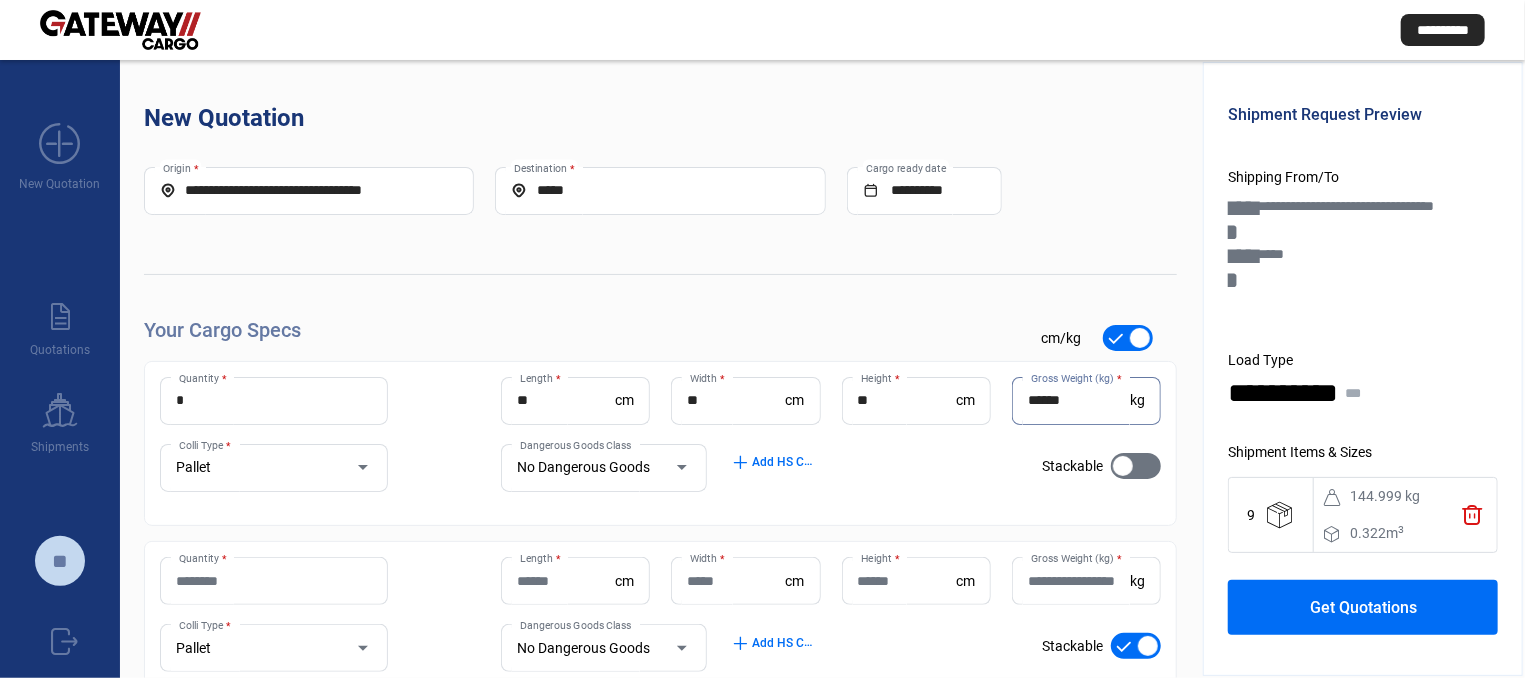 click on "******" at bounding box center [1079, 400] 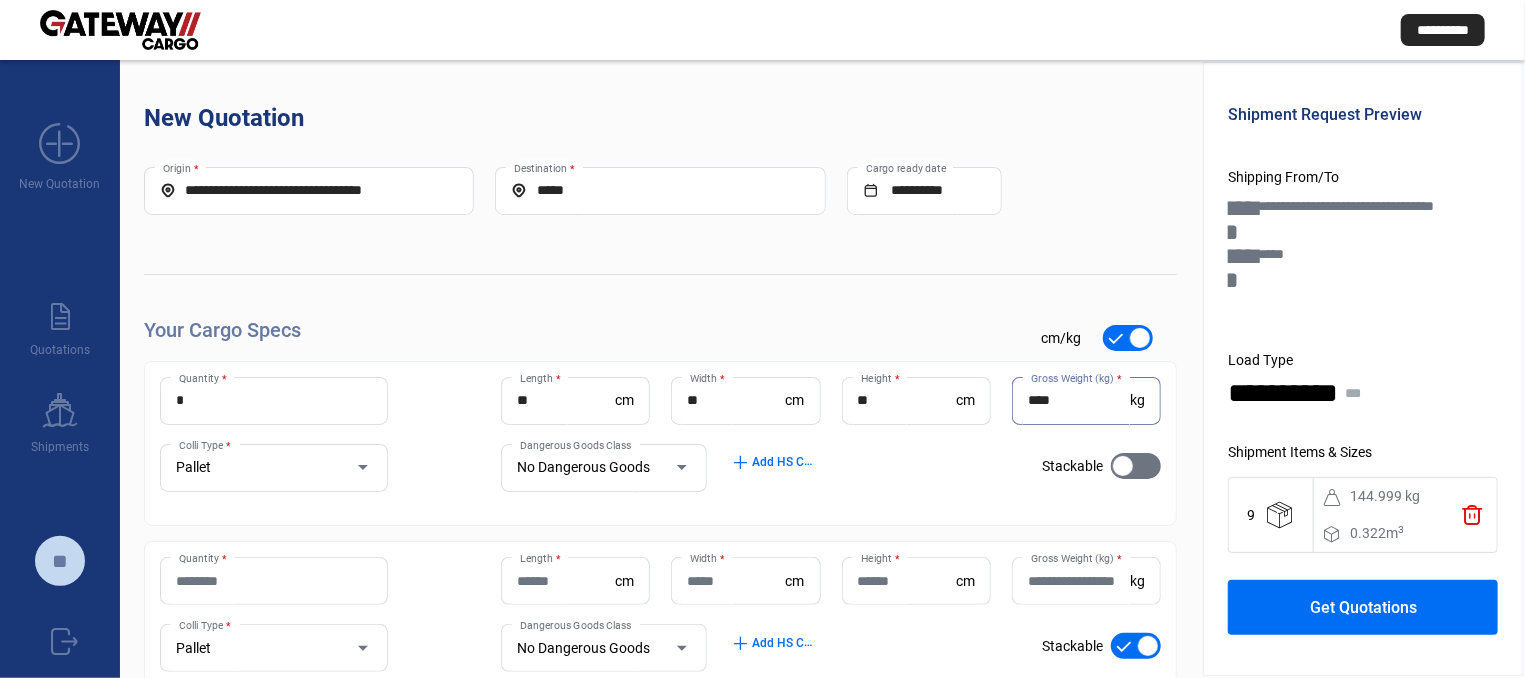 click on "check_mark    Stackable" 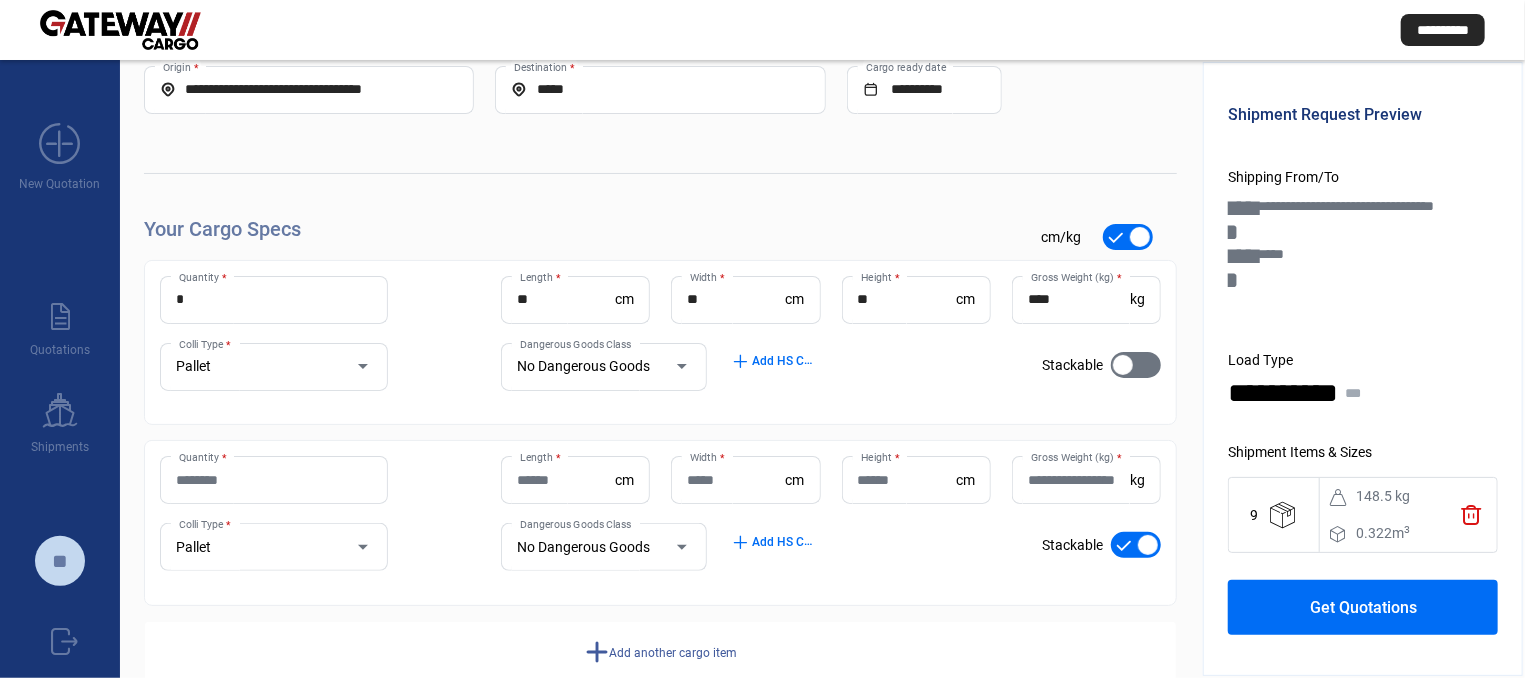scroll, scrollTop: 146, scrollLeft: 0, axis: vertical 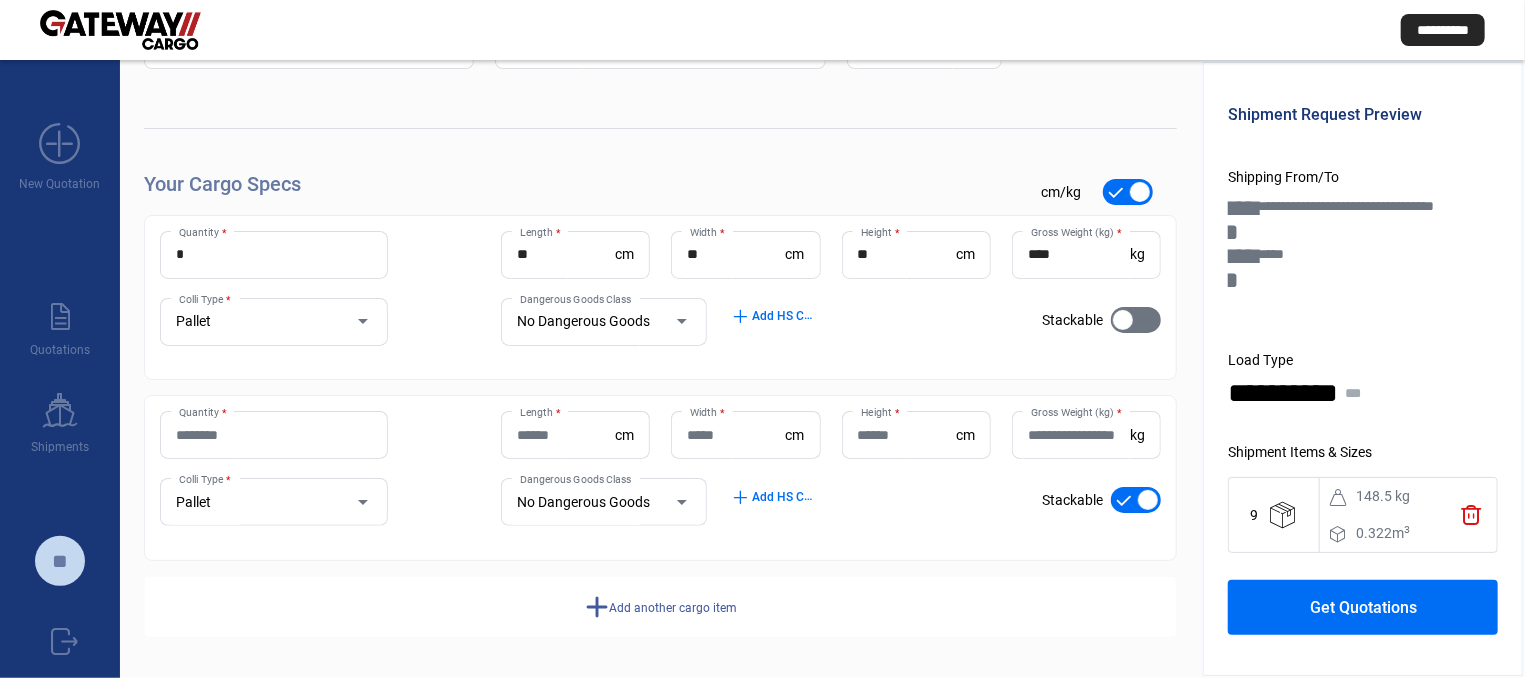 click on "box_closed" 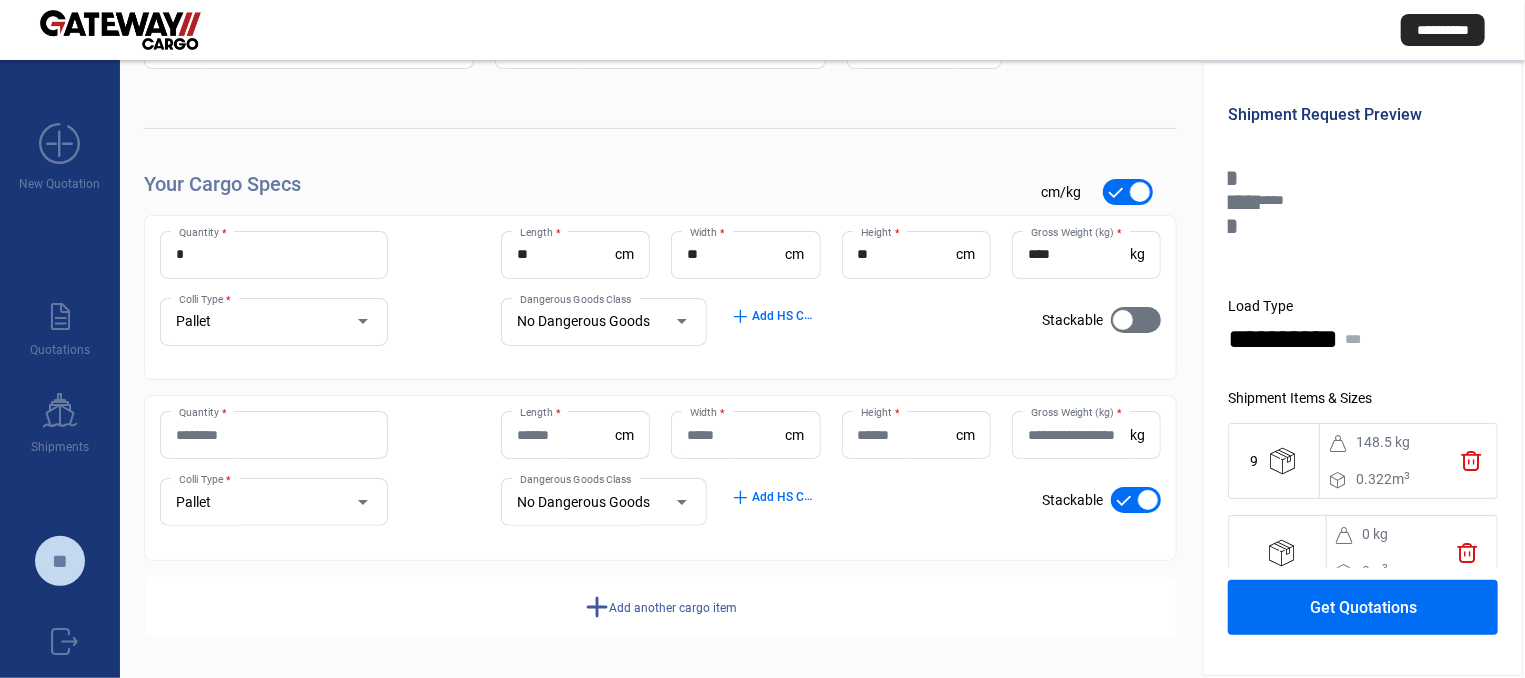 scroll, scrollTop: 95, scrollLeft: 0, axis: vertical 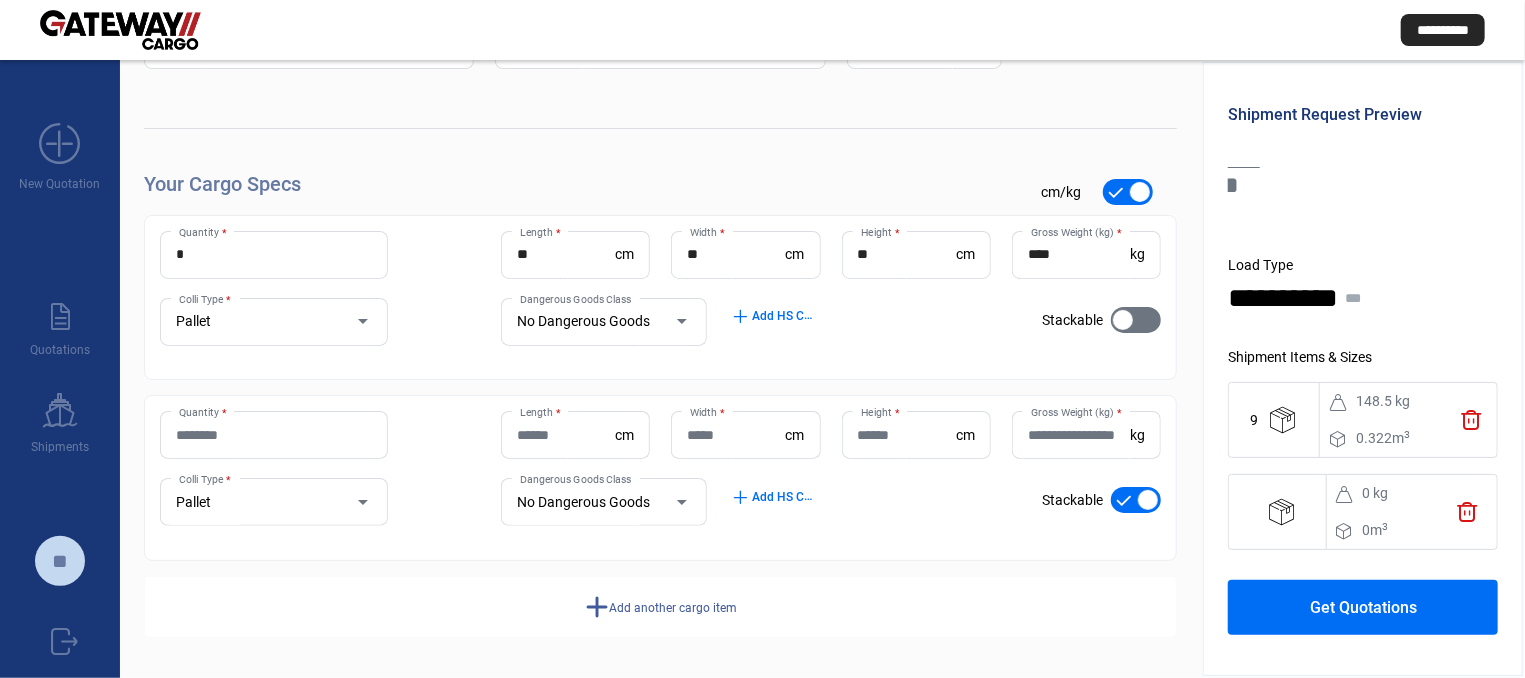click on "trash" 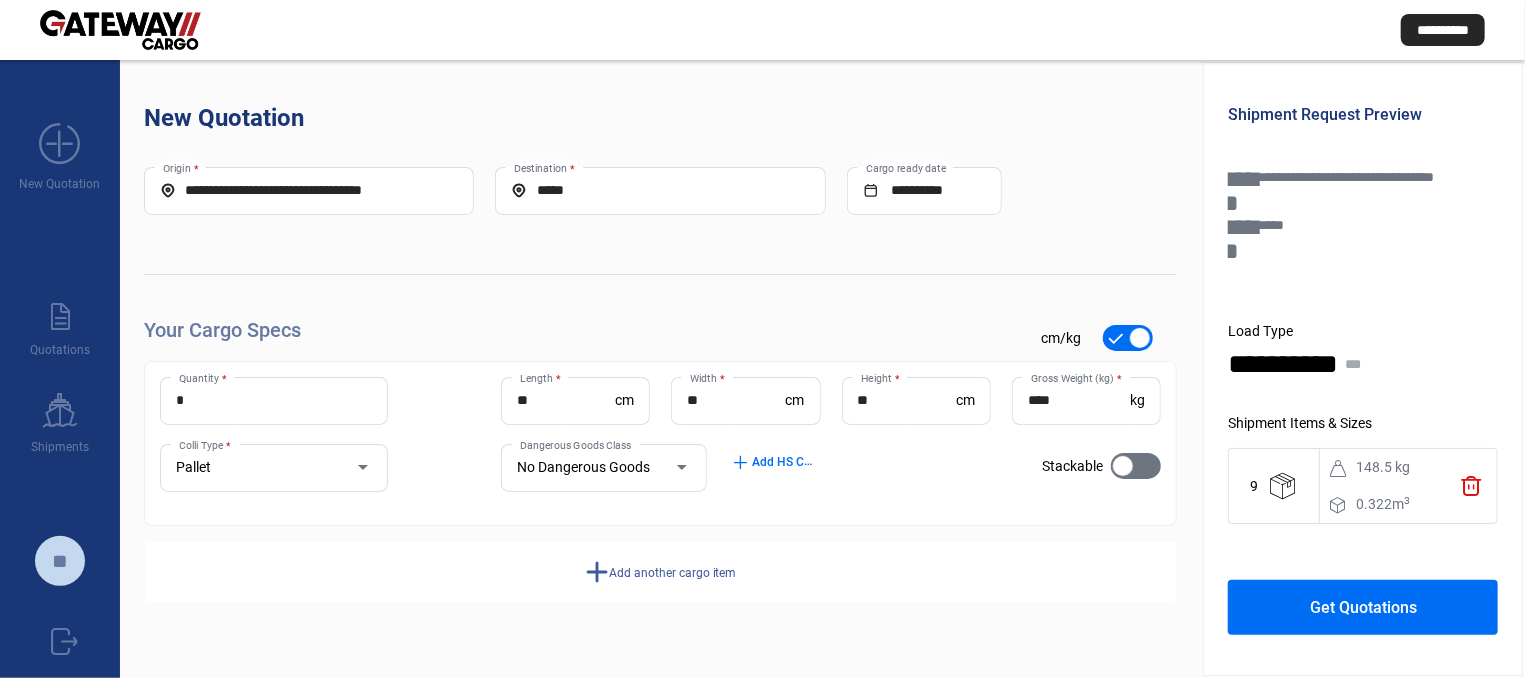 scroll, scrollTop: 0, scrollLeft: 0, axis: both 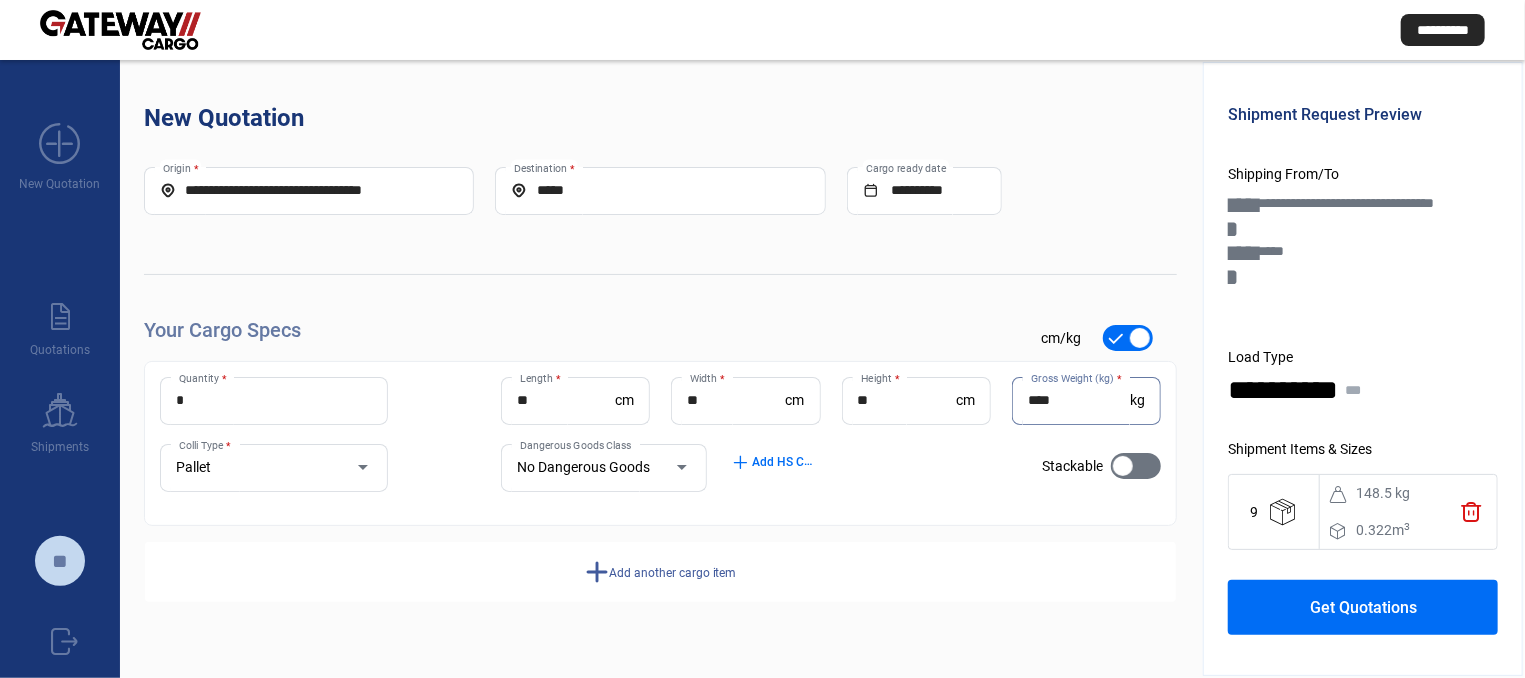 click on "****" at bounding box center (1079, 400) 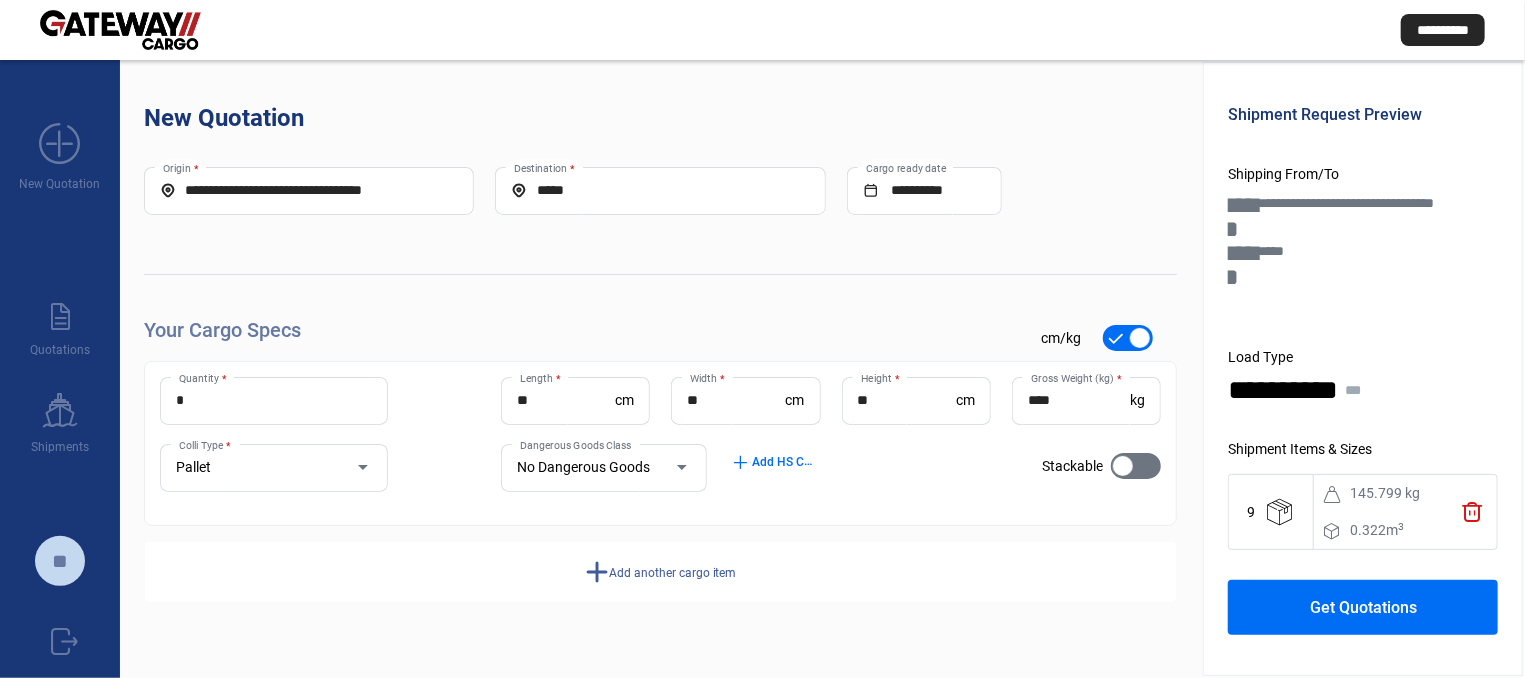 click on "add  Add another cargo item" 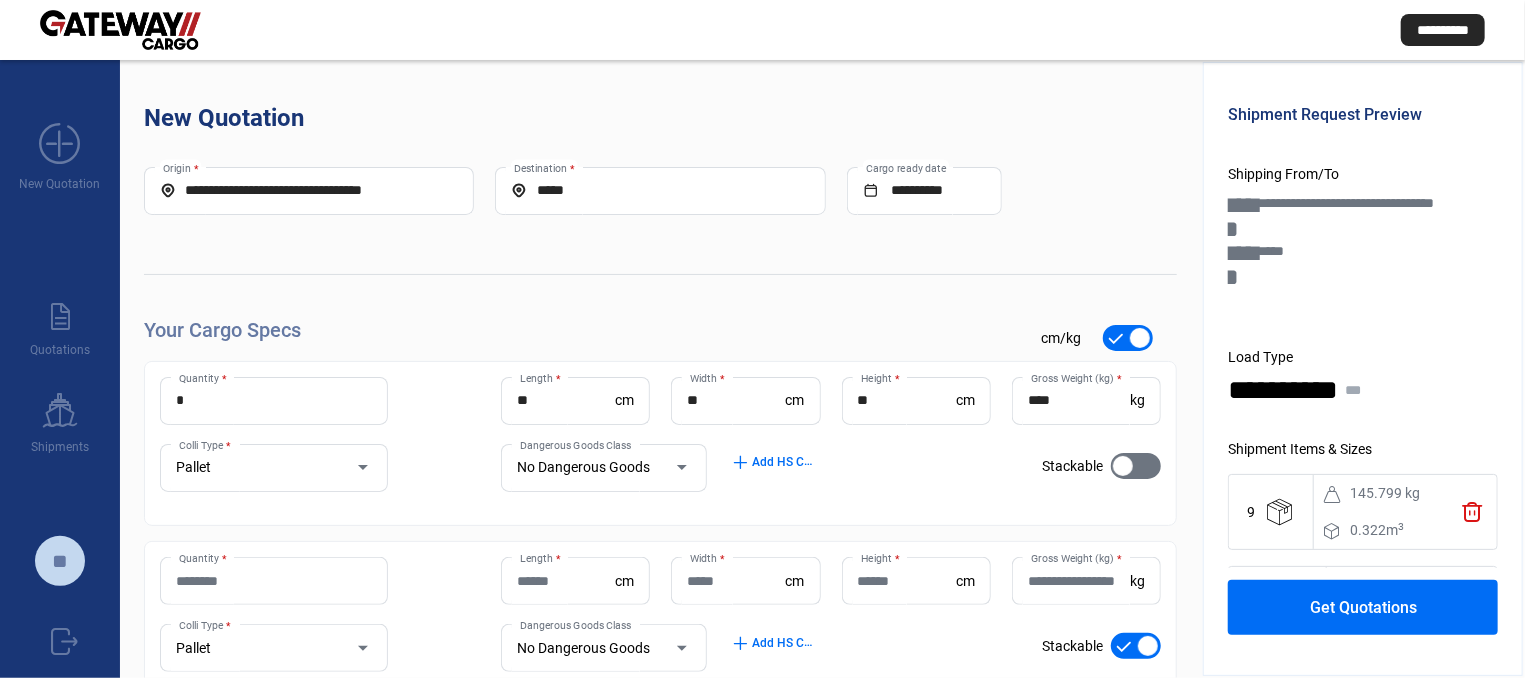 click on "****" at bounding box center [1079, 400] 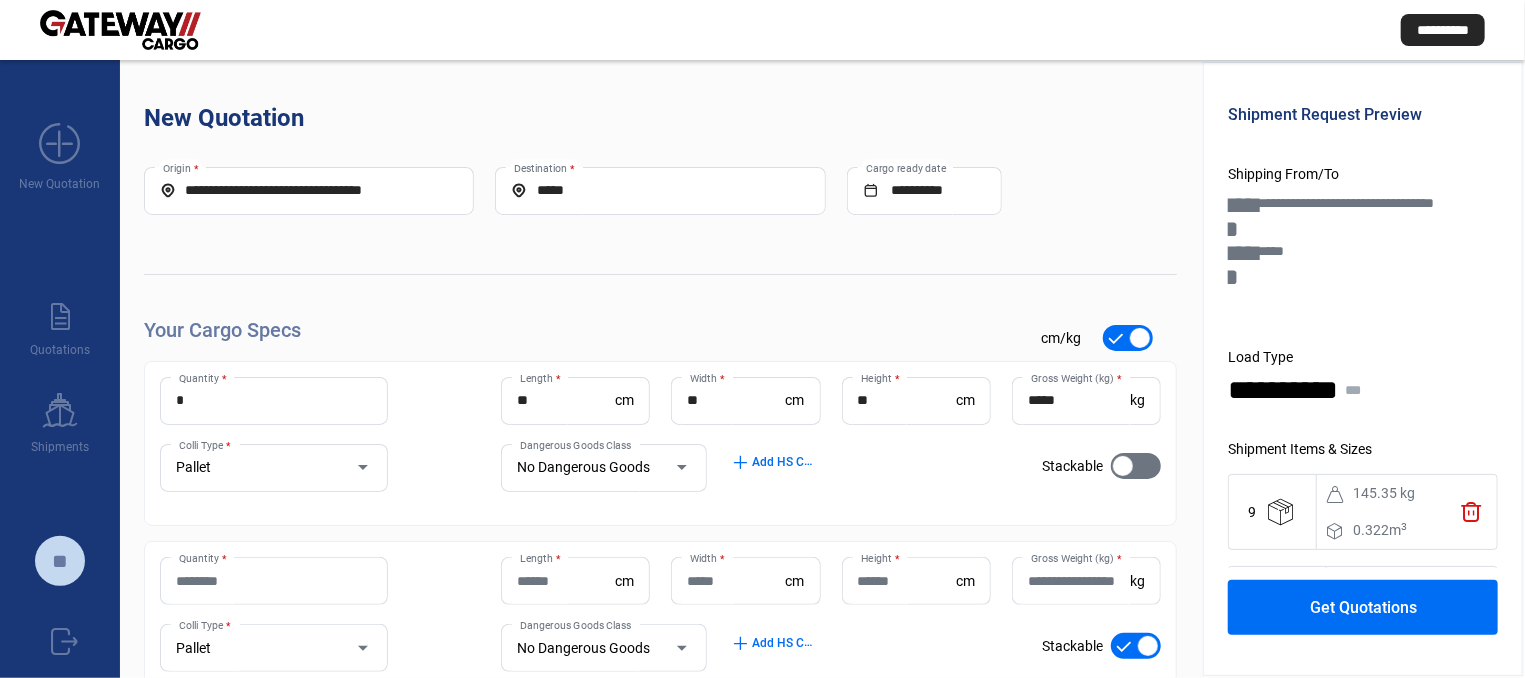 click on "add  Add HS Codes" 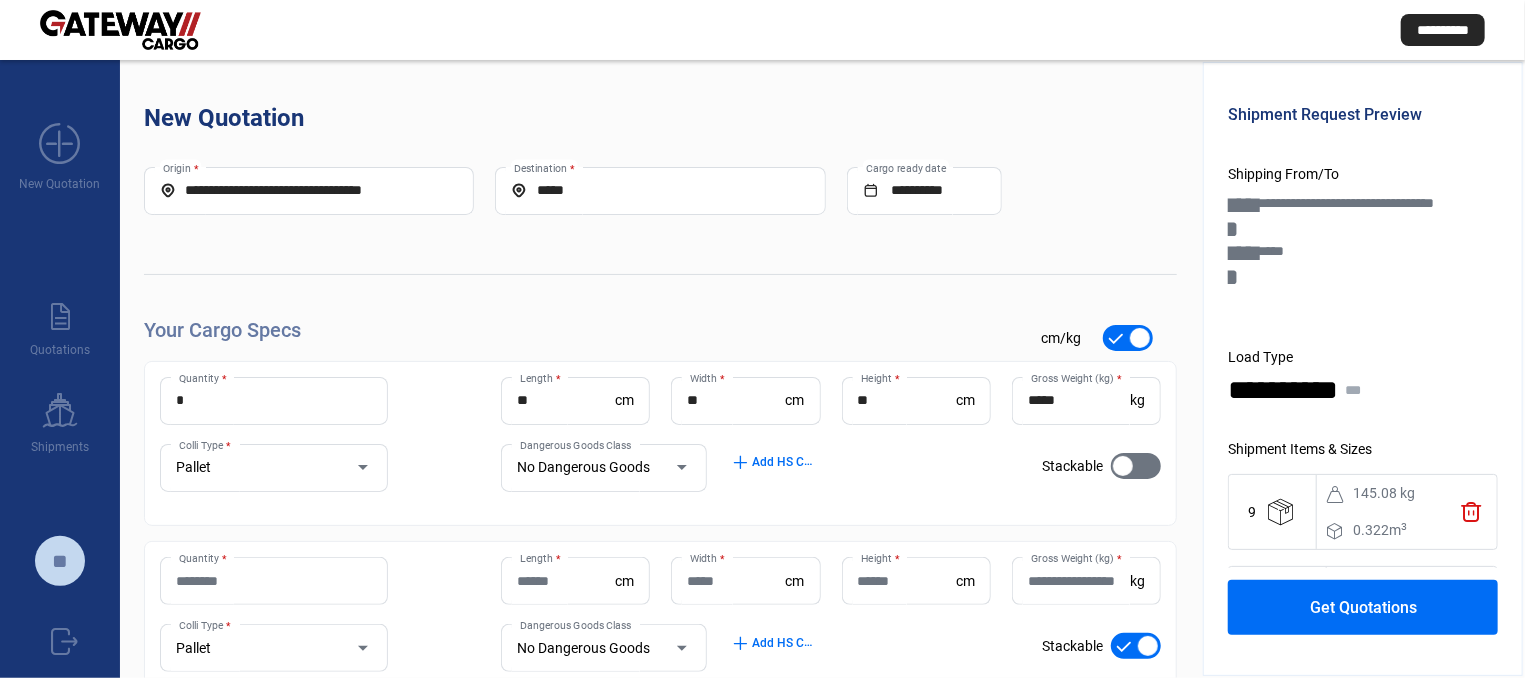 click on "check_mark    Stackable" 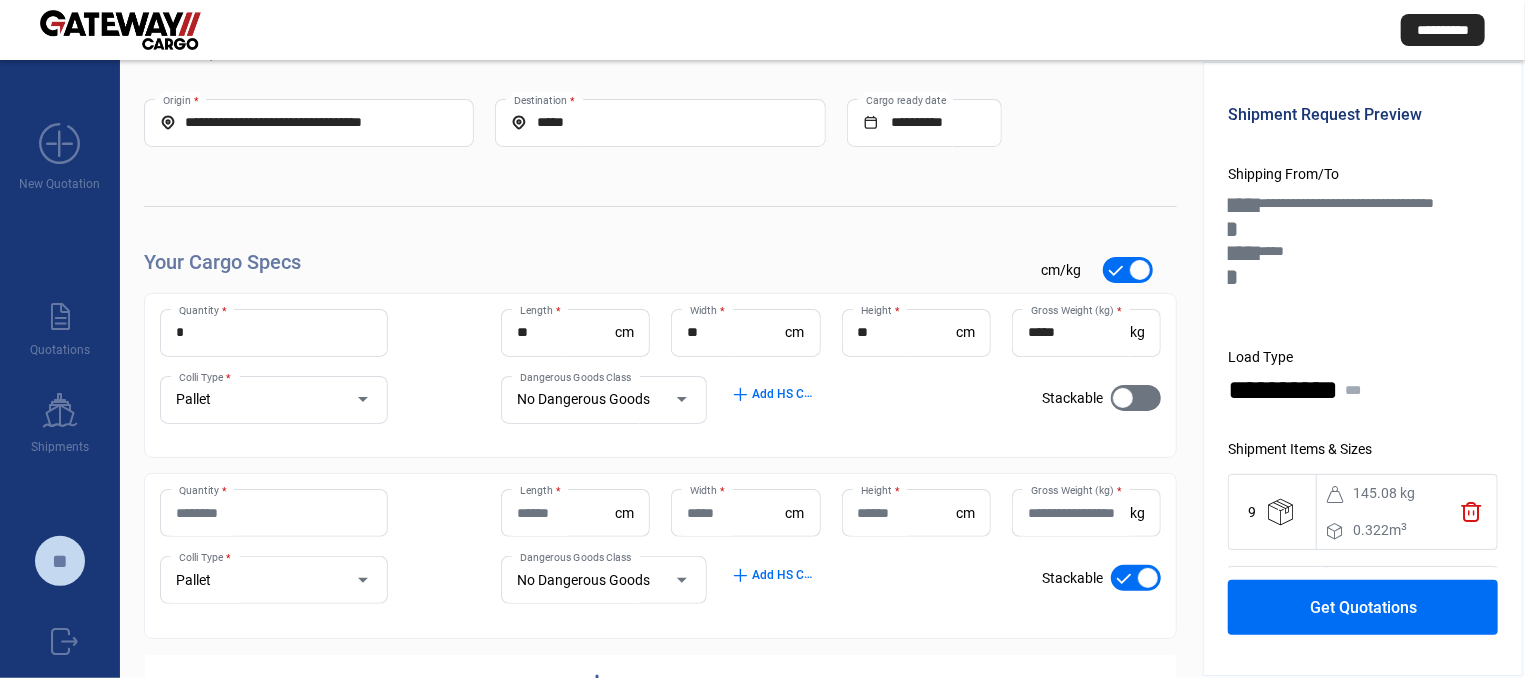 scroll, scrollTop: 101, scrollLeft: 0, axis: vertical 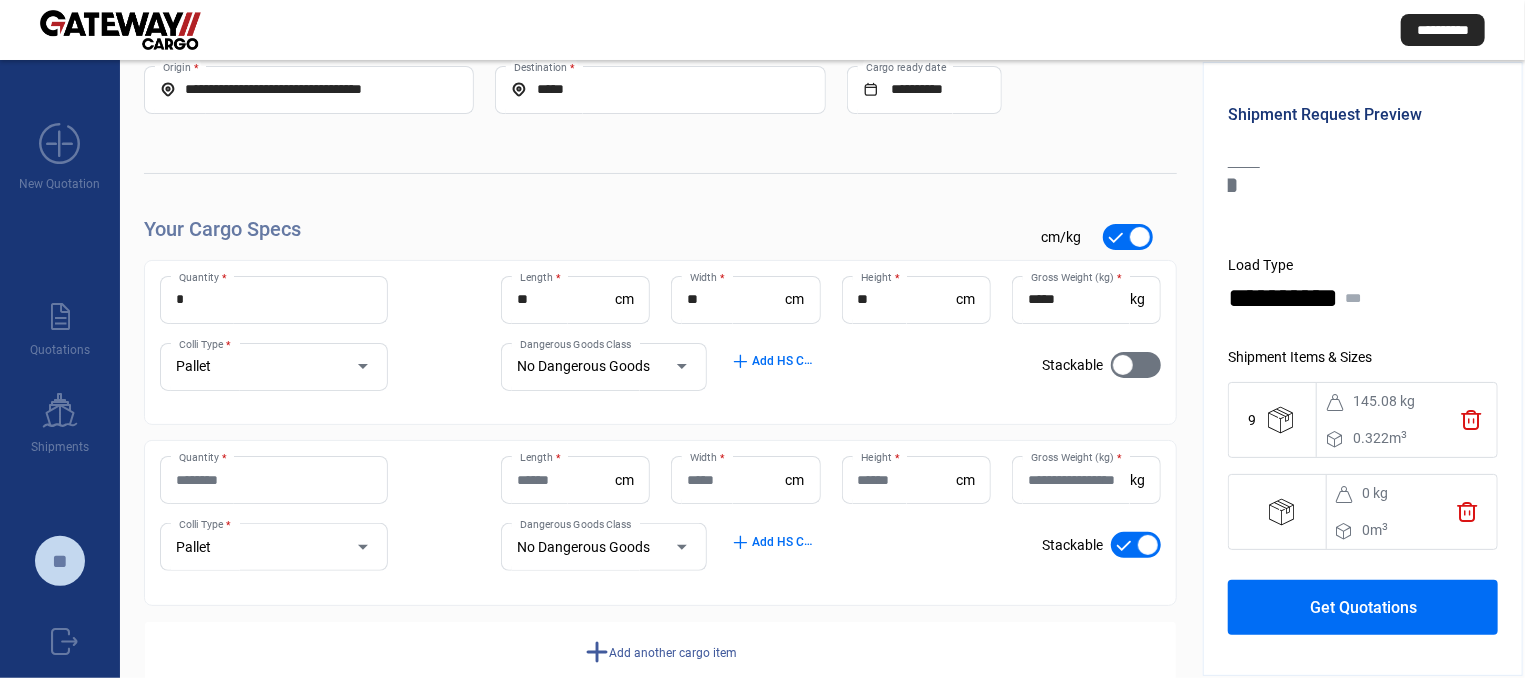 click on "trash" 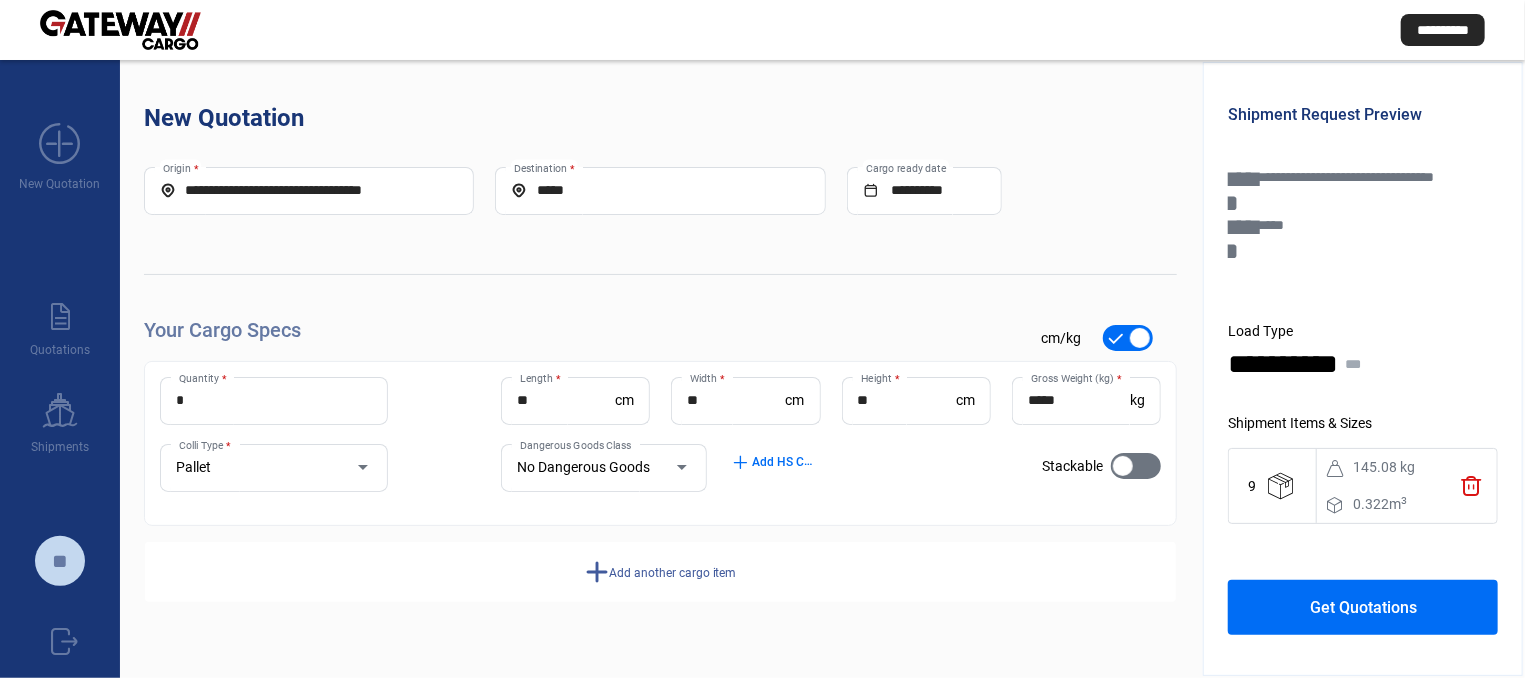 scroll, scrollTop: 0, scrollLeft: 0, axis: both 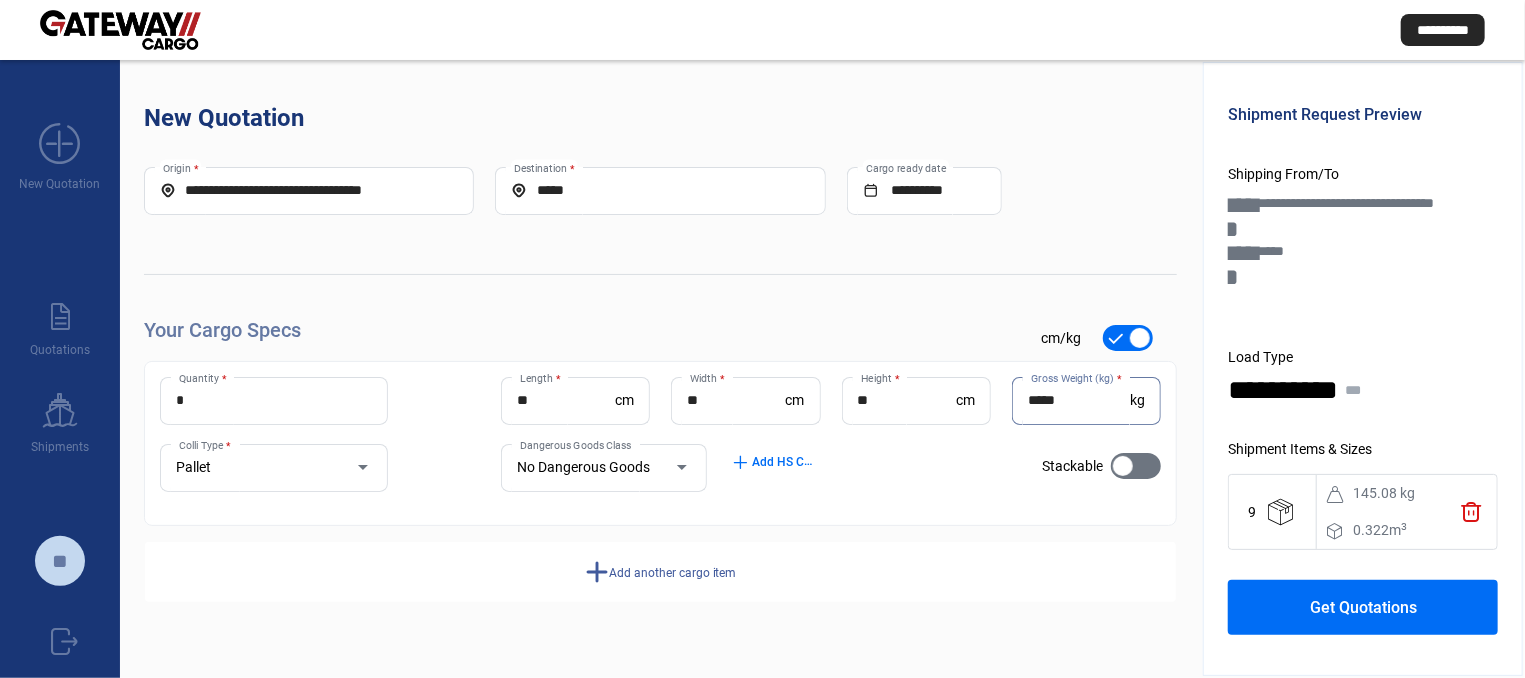 click on "*****" at bounding box center [1079, 400] 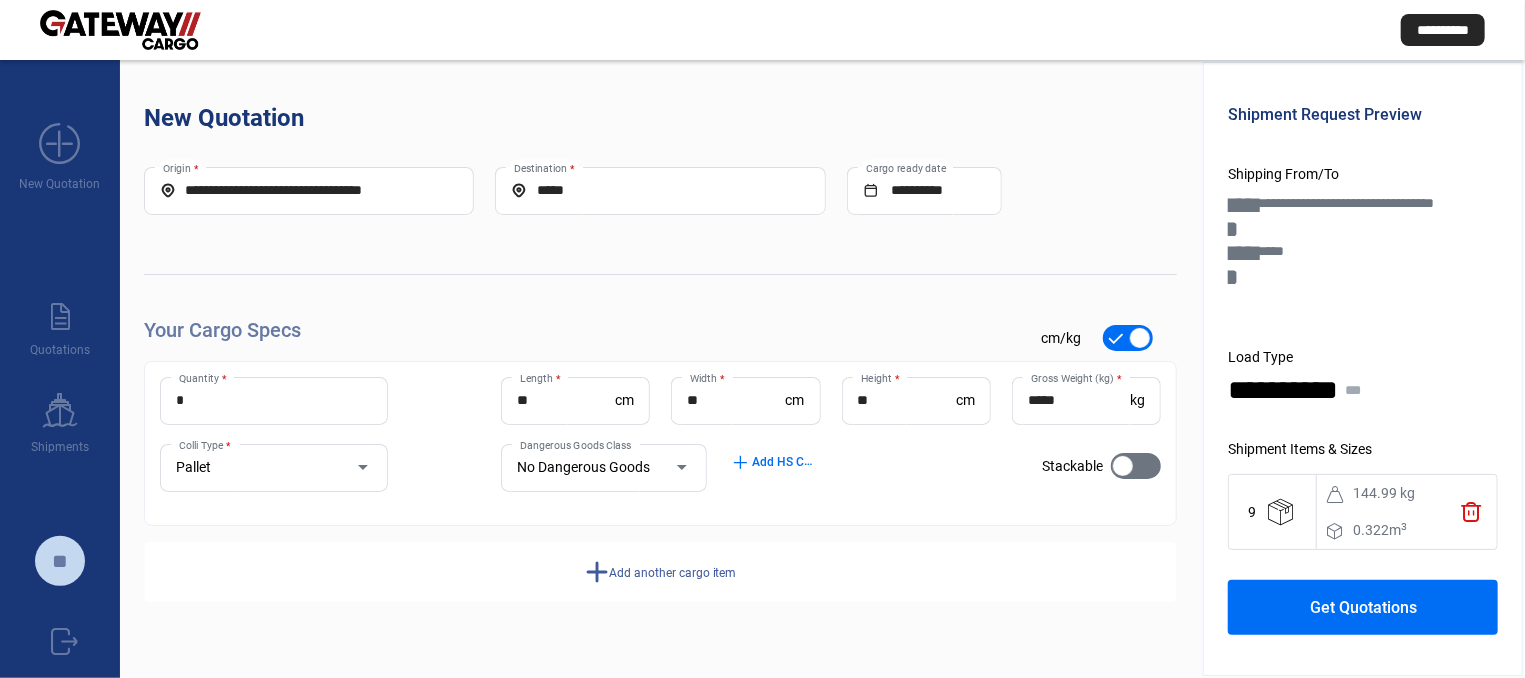 click on "add  Add another cargo item" 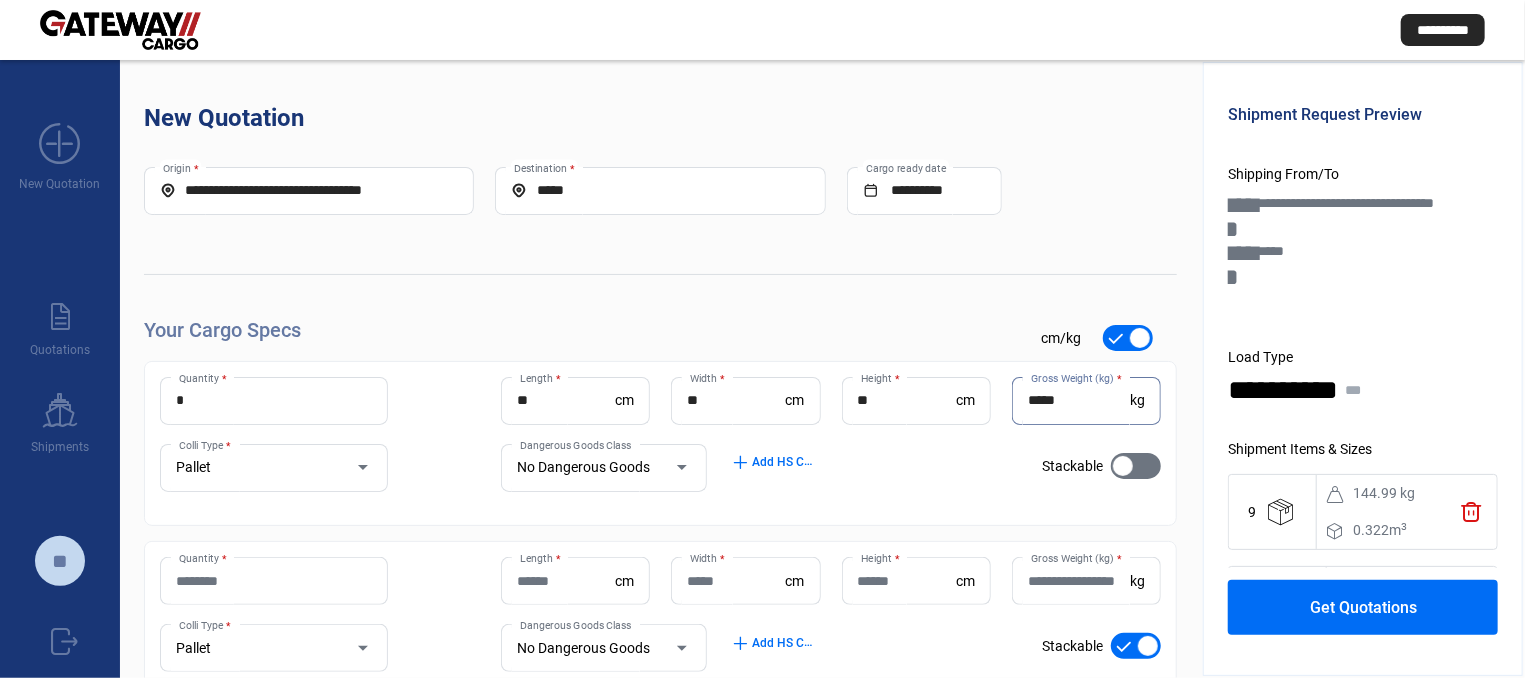 click on "*****" at bounding box center [1079, 400] 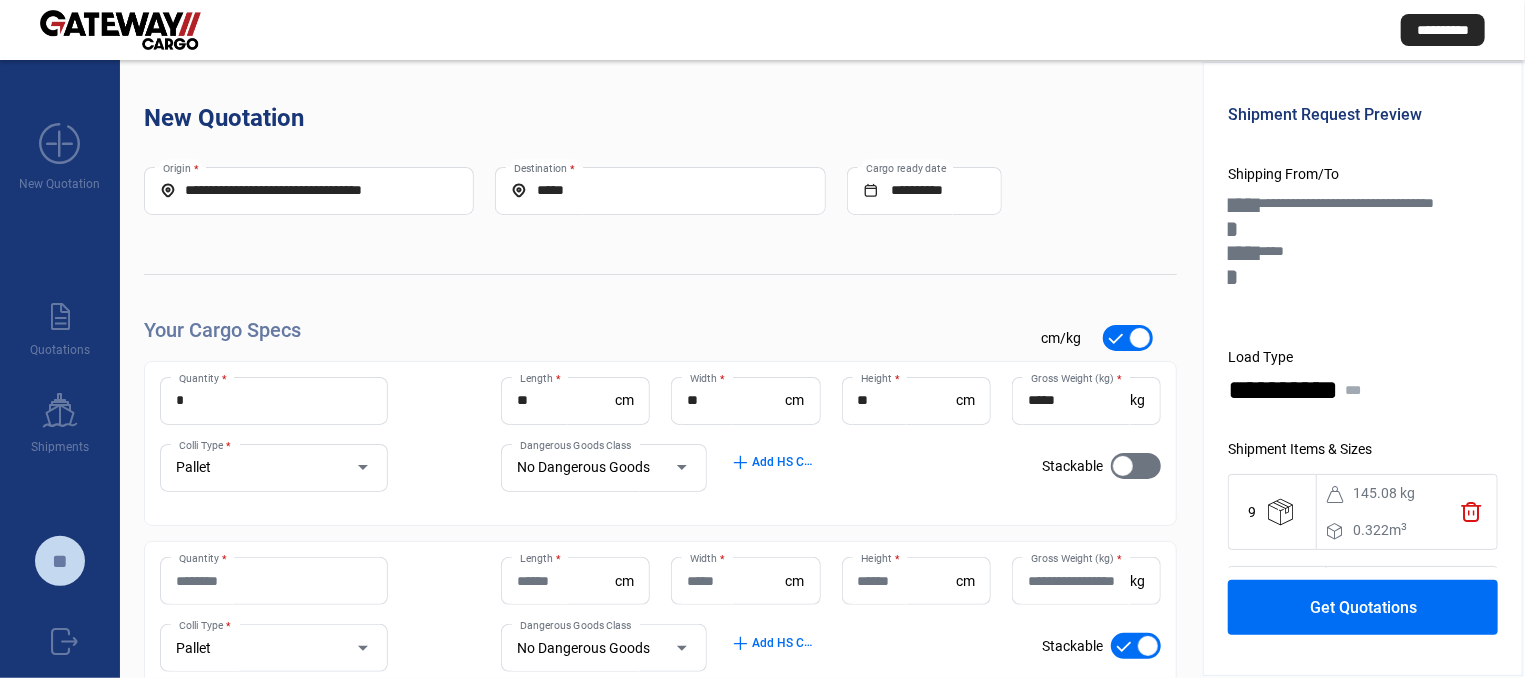 click on "add  Add HS Codes" 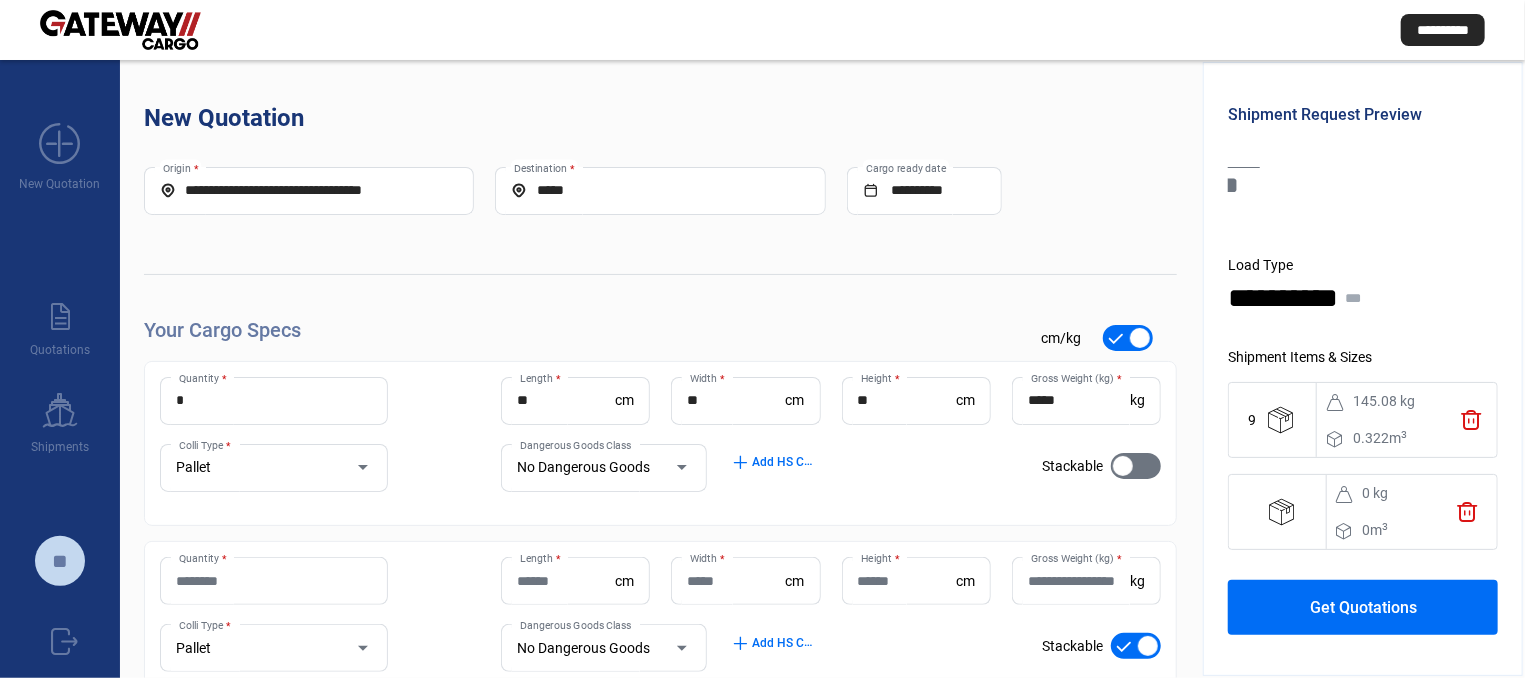 click on "trash" 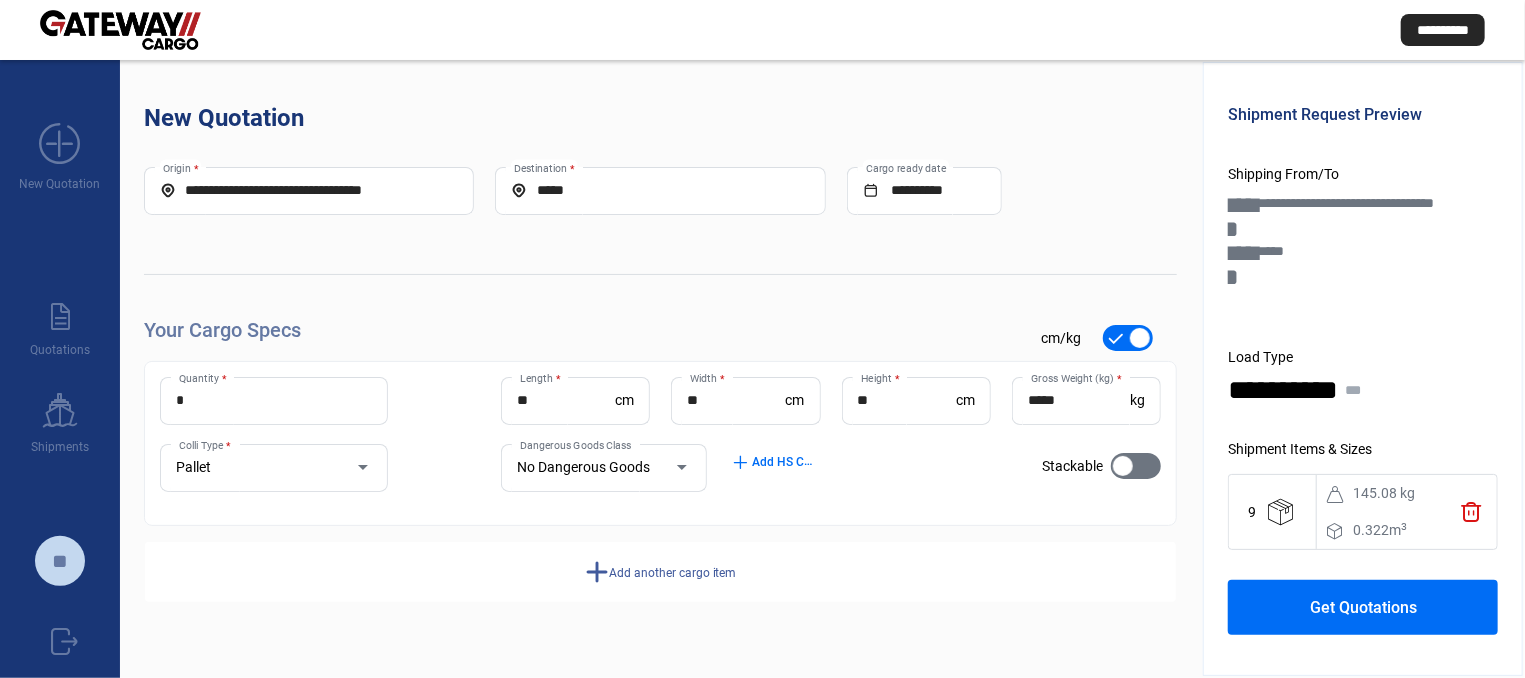 click on "Get Quotations" 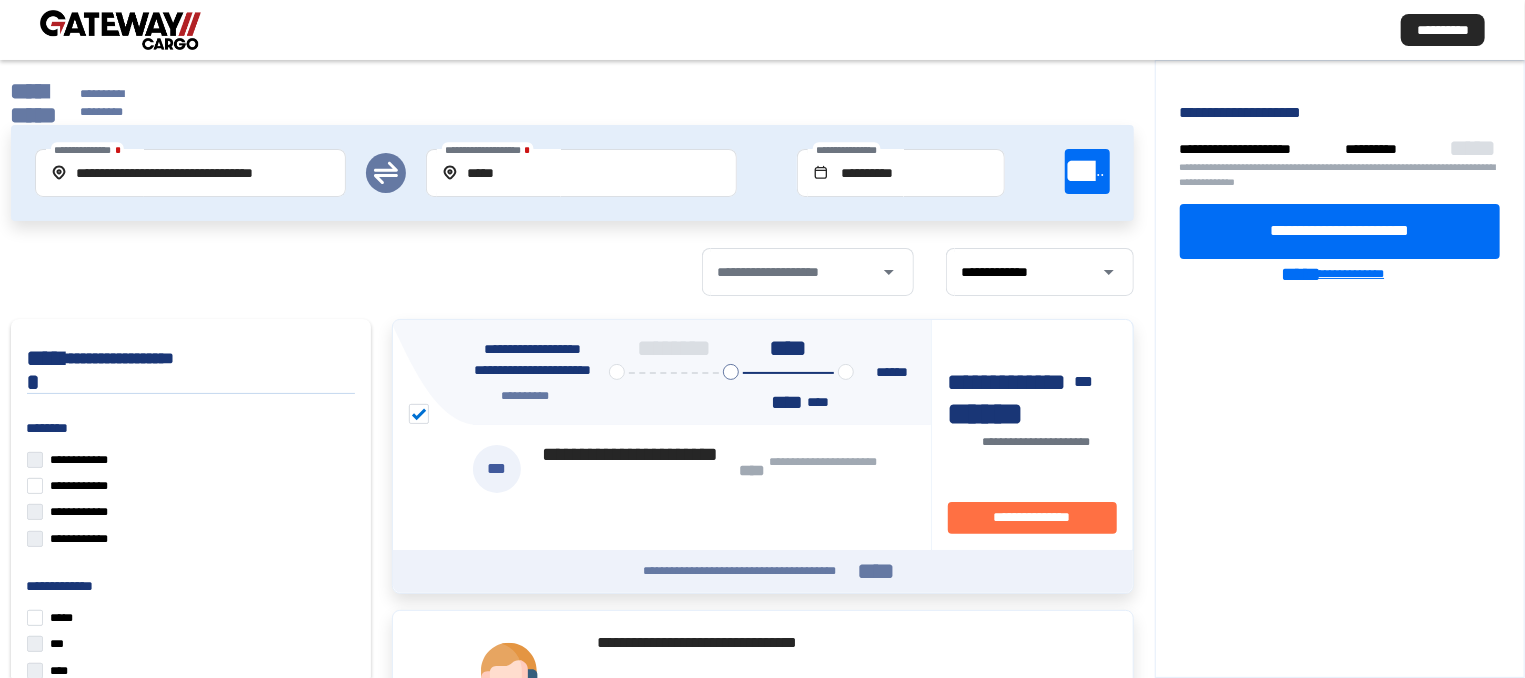 click on "**********" 